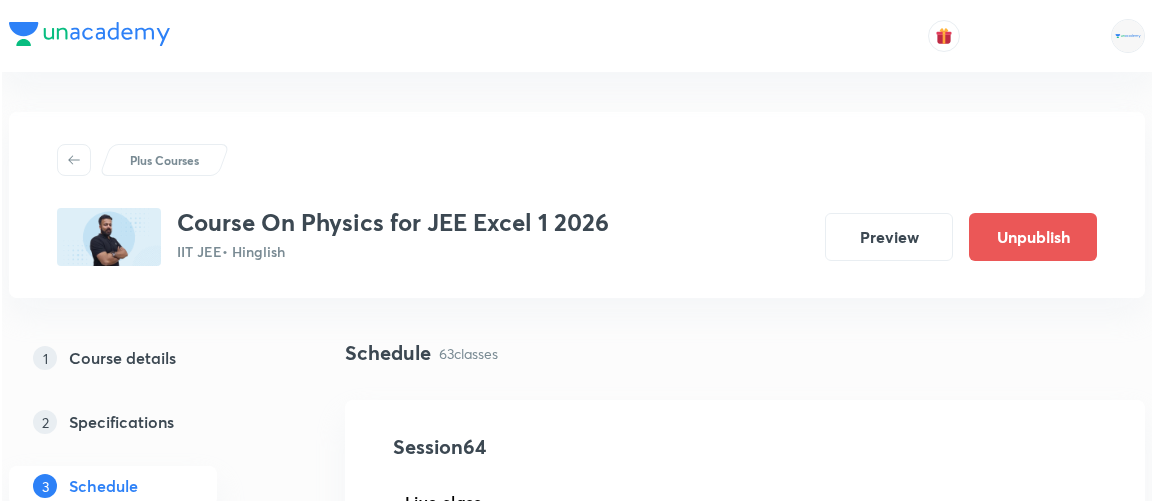 scroll, scrollTop: 0, scrollLeft: 0, axis: both 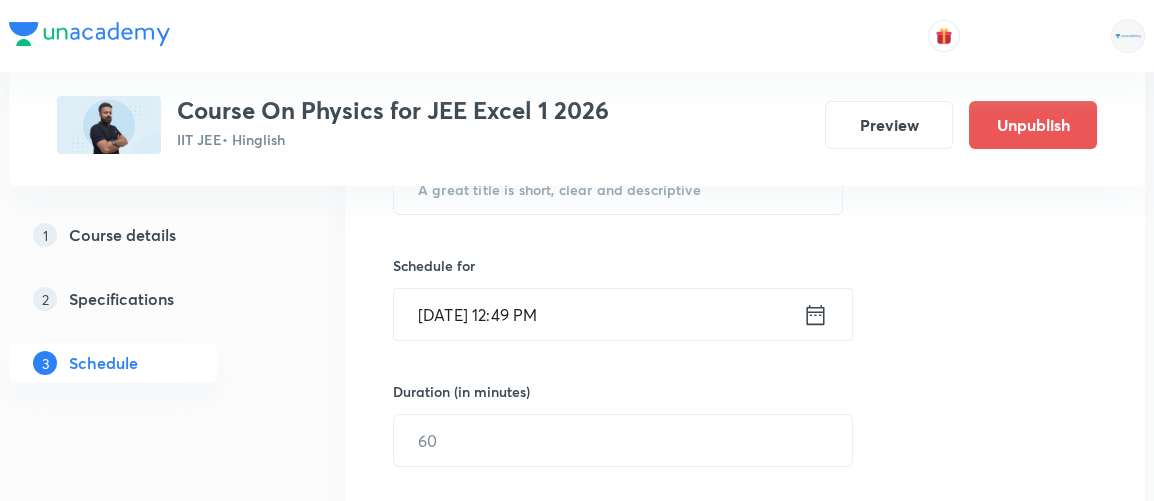 drag, startPoint x: 0, startPoint y: 0, endPoint x: 1163, endPoint y: 413, distance: 1234.1548 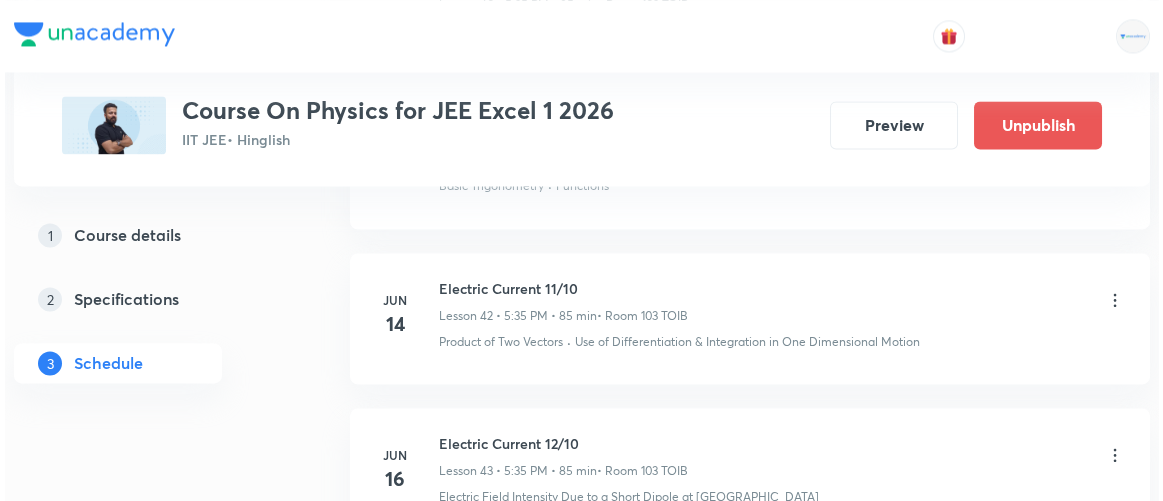 scroll, scrollTop: 10822, scrollLeft: 0, axis: vertical 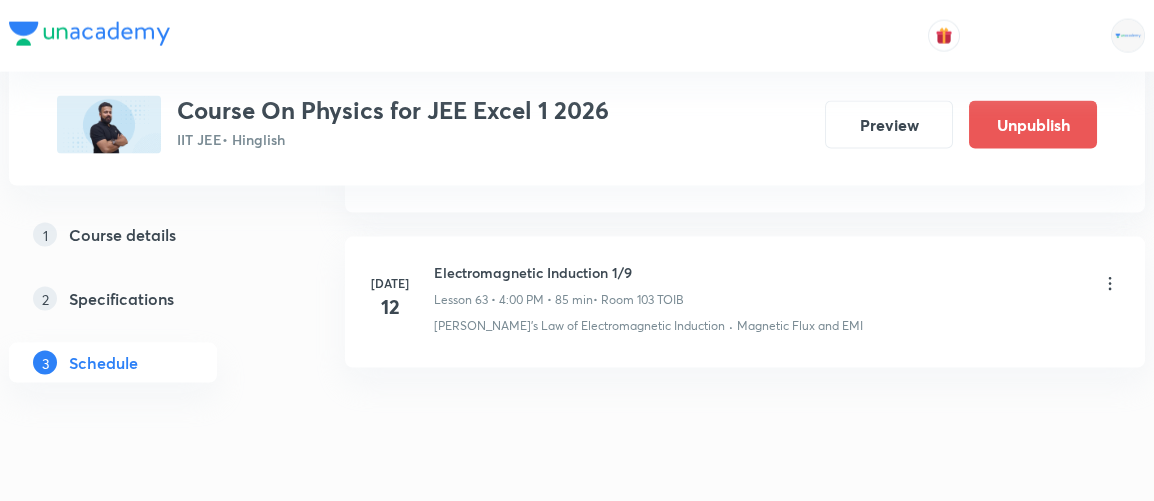 click 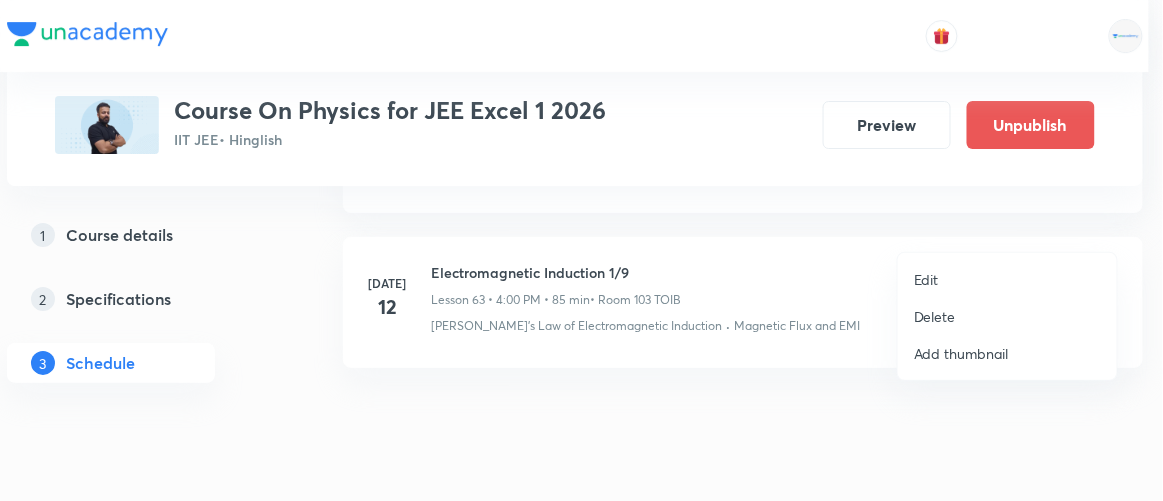 click on "Edit" at bounding box center (926, 279) 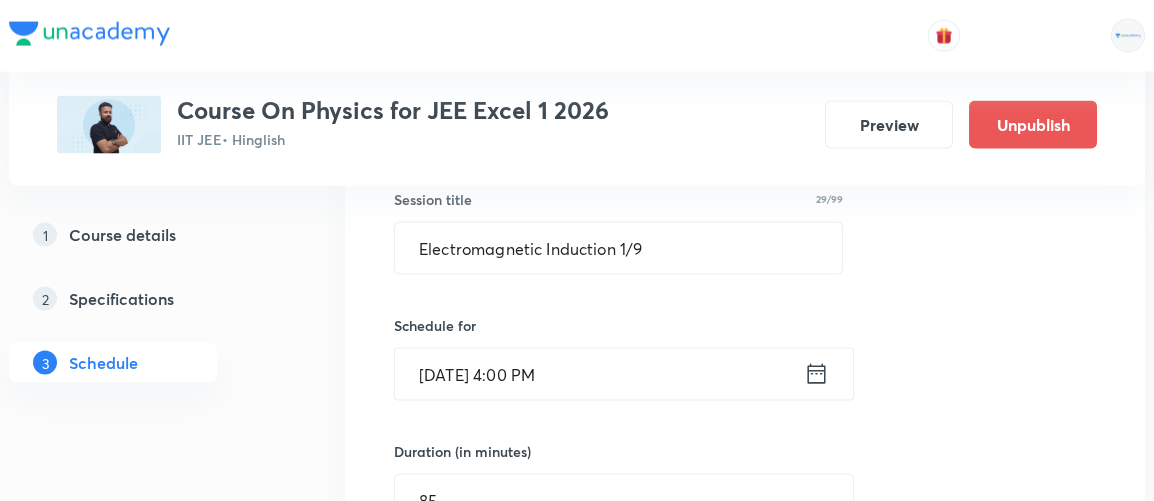 scroll, scrollTop: 9994, scrollLeft: 0, axis: vertical 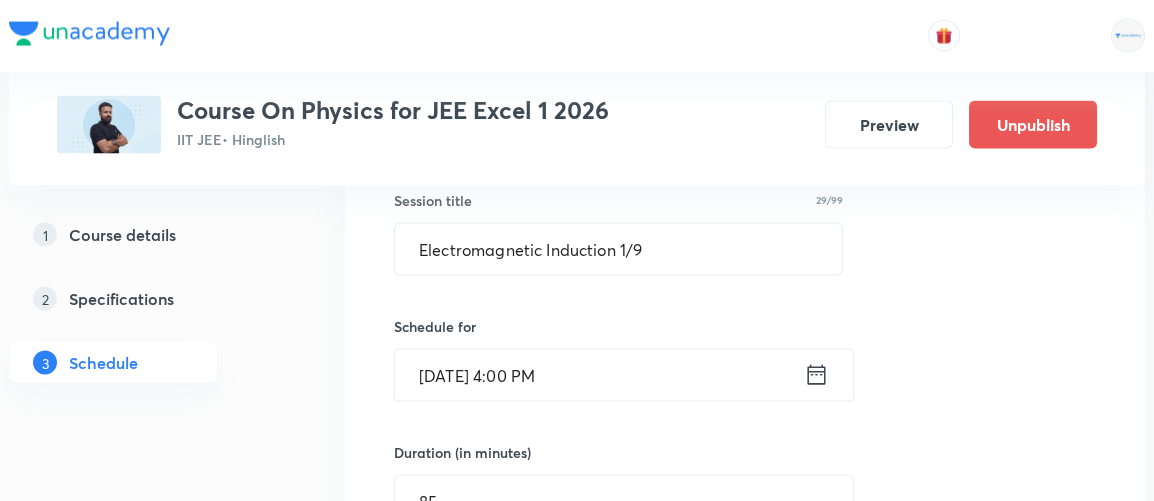 click 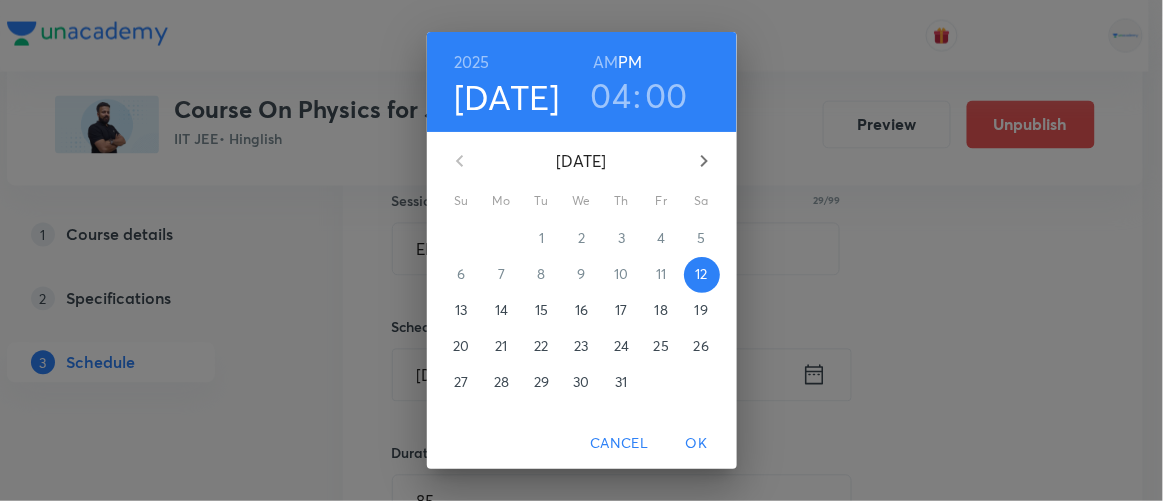 click on "14" at bounding box center [501, 310] 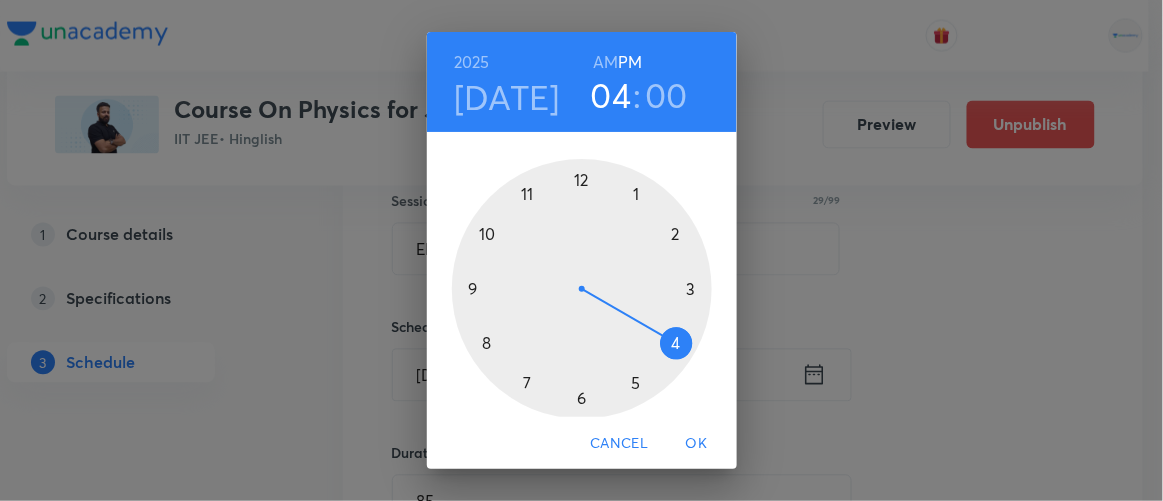 click on "OK" at bounding box center (697, 443) 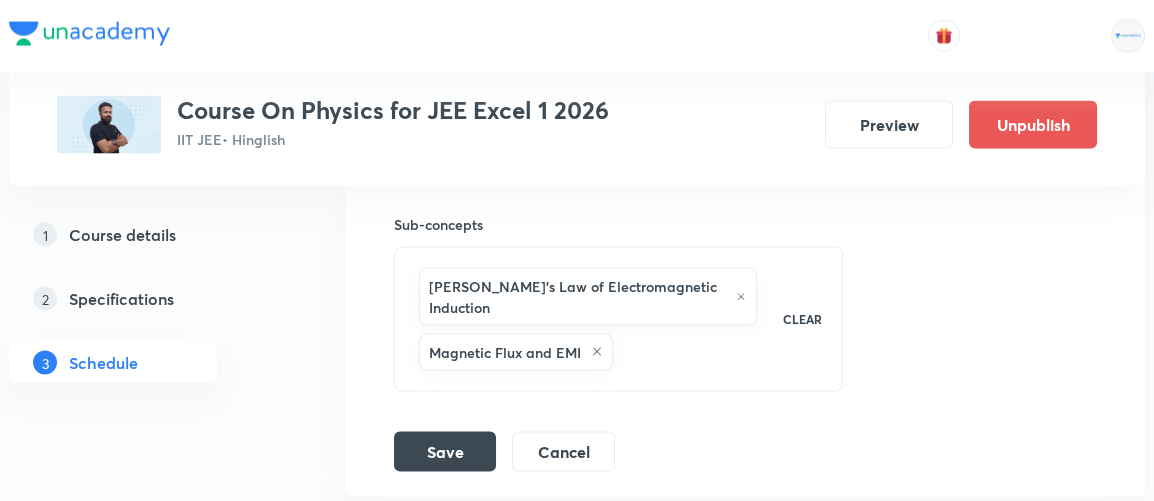 scroll, scrollTop: 10615, scrollLeft: 0, axis: vertical 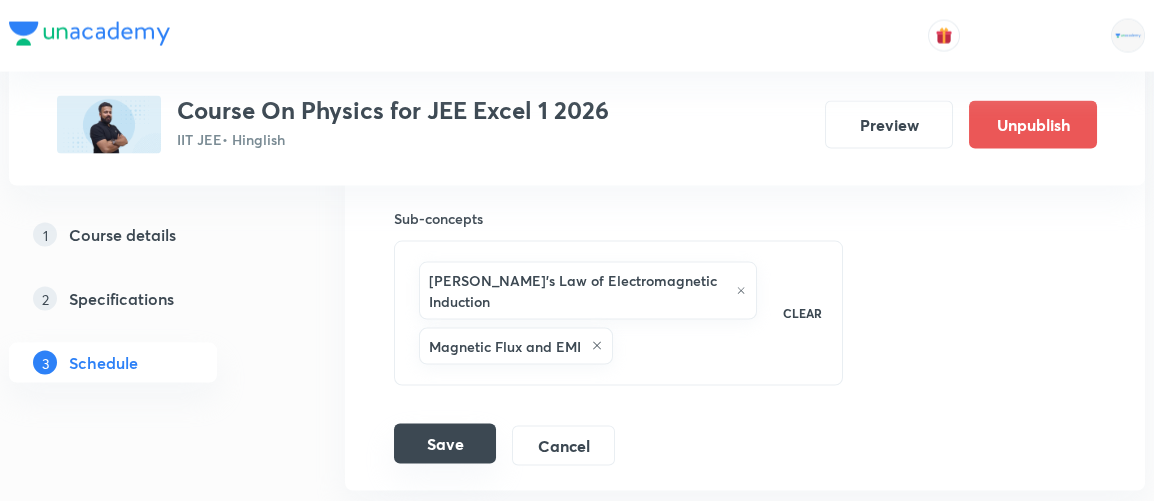 click on "Save" at bounding box center (445, 444) 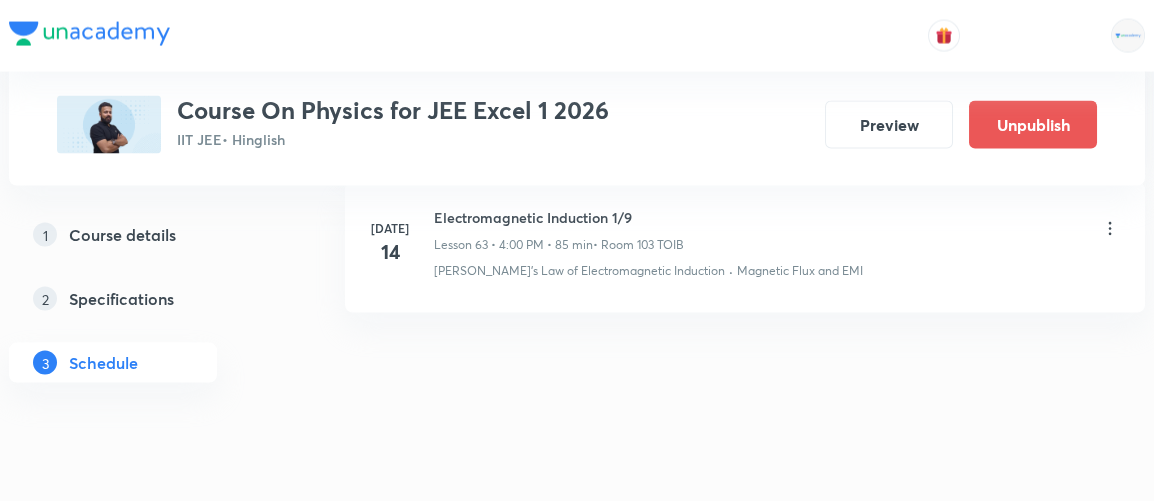 scroll, scrollTop: 9906, scrollLeft: 0, axis: vertical 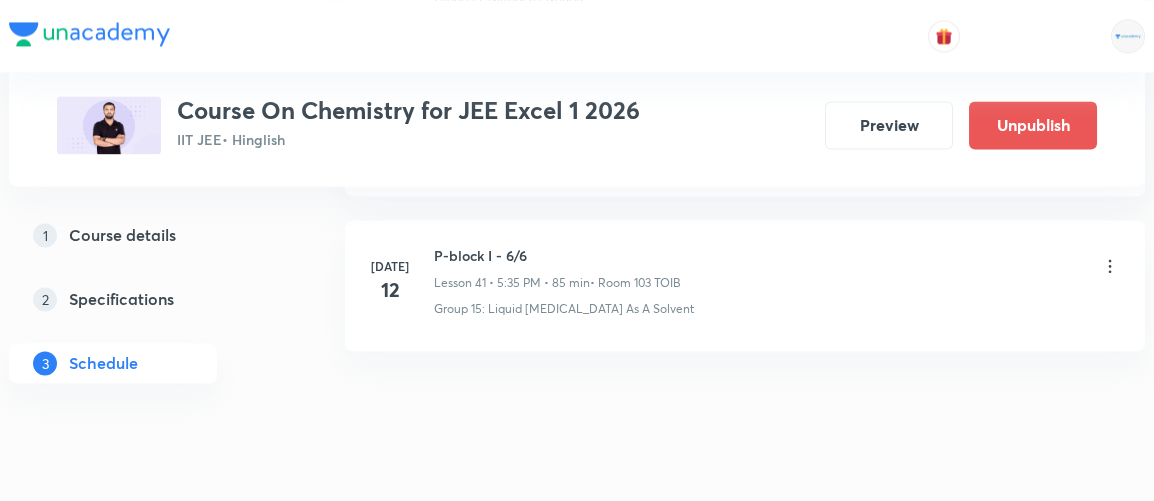 drag, startPoint x: 763, startPoint y: 271, endPoint x: 841, endPoint y: 289, distance: 80.04999 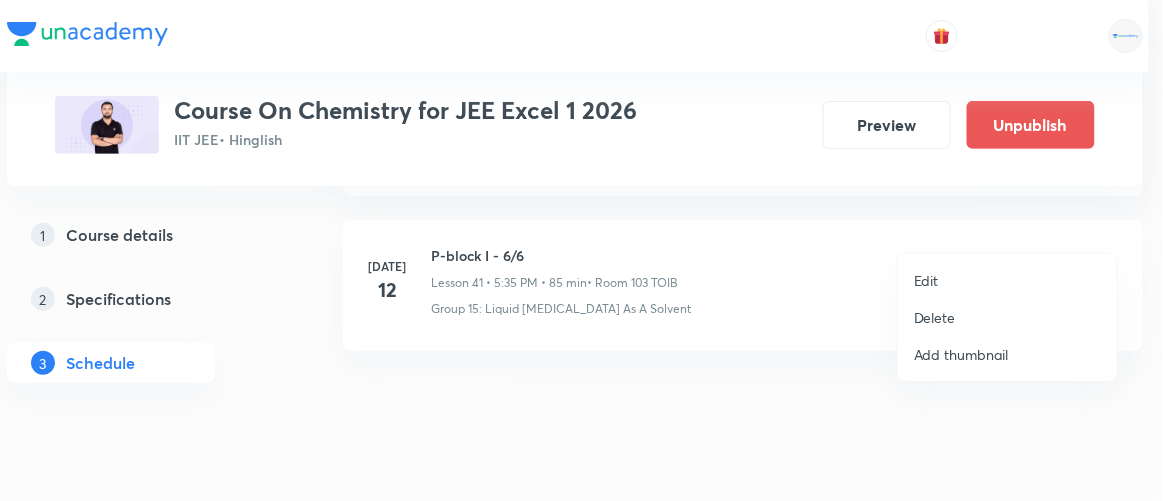 click on "Edit" at bounding box center (926, 280) 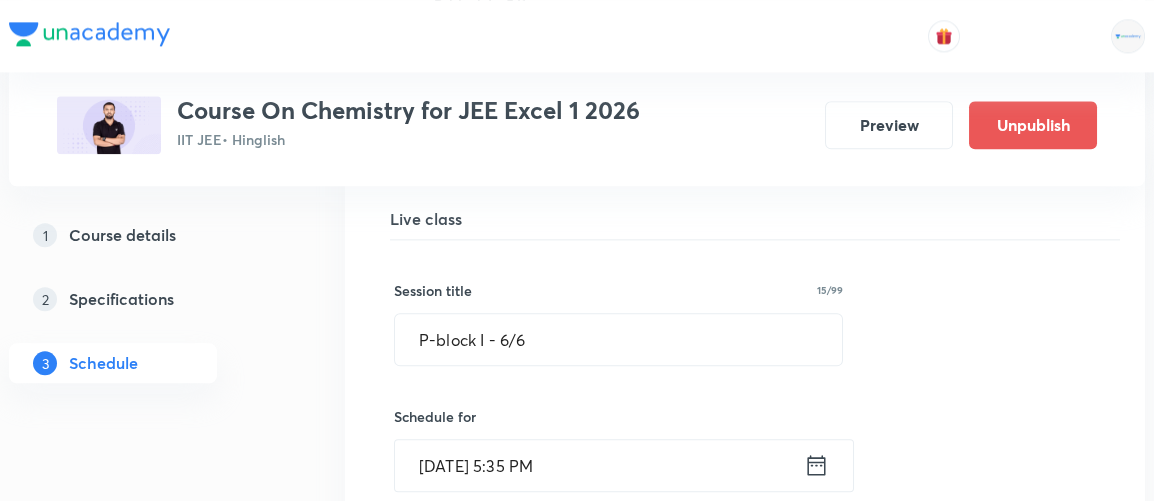 scroll, scrollTop: 6576, scrollLeft: 0, axis: vertical 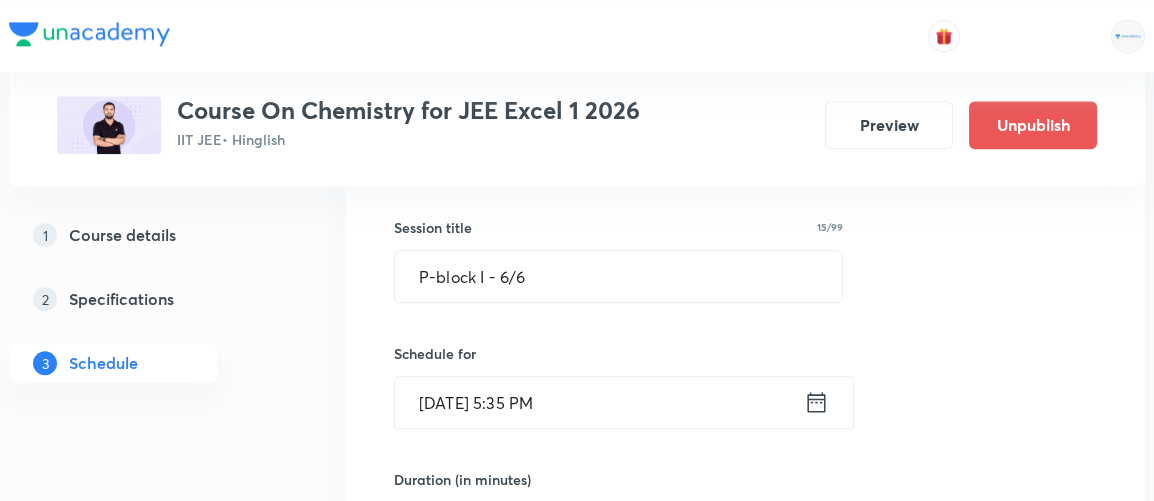 click 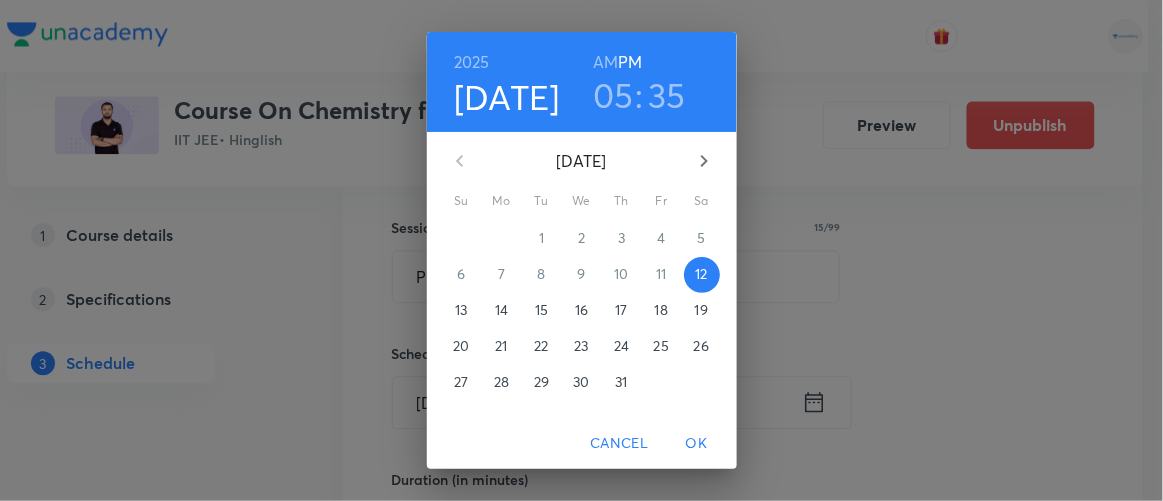 click on "15" at bounding box center (541, 310) 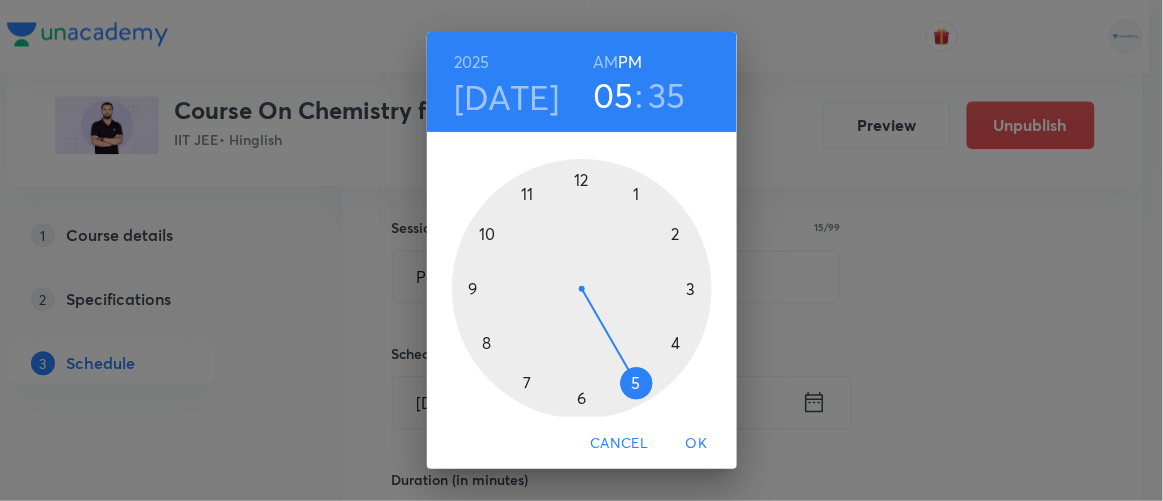 click on "OK" at bounding box center [697, 443] 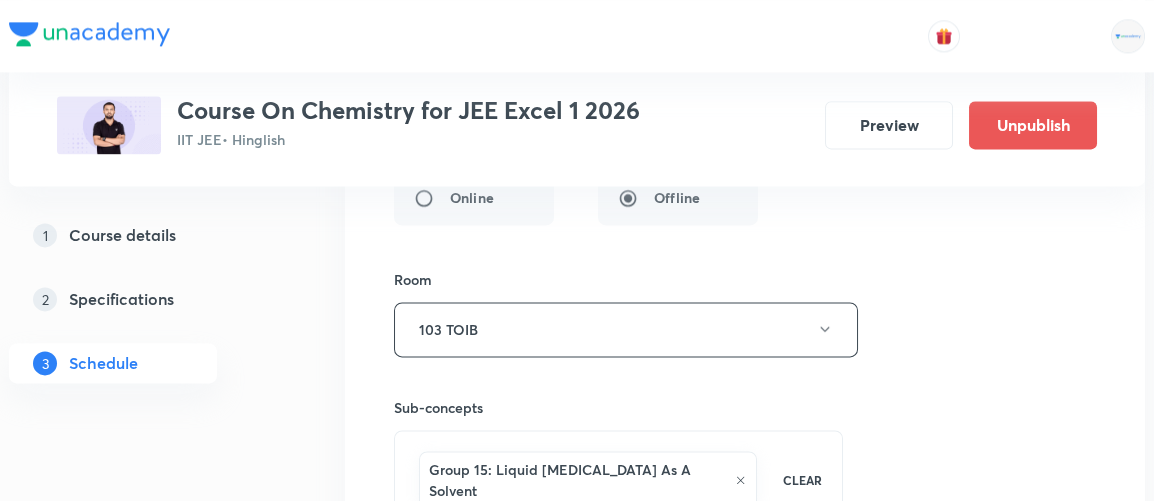 scroll, scrollTop: 7296, scrollLeft: 0, axis: vertical 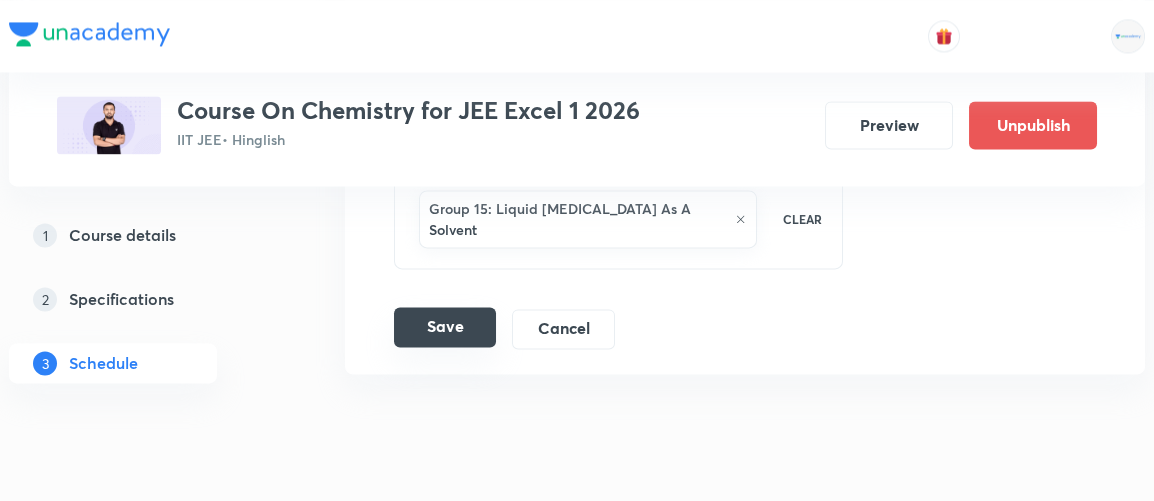 click on "Save" at bounding box center (445, 327) 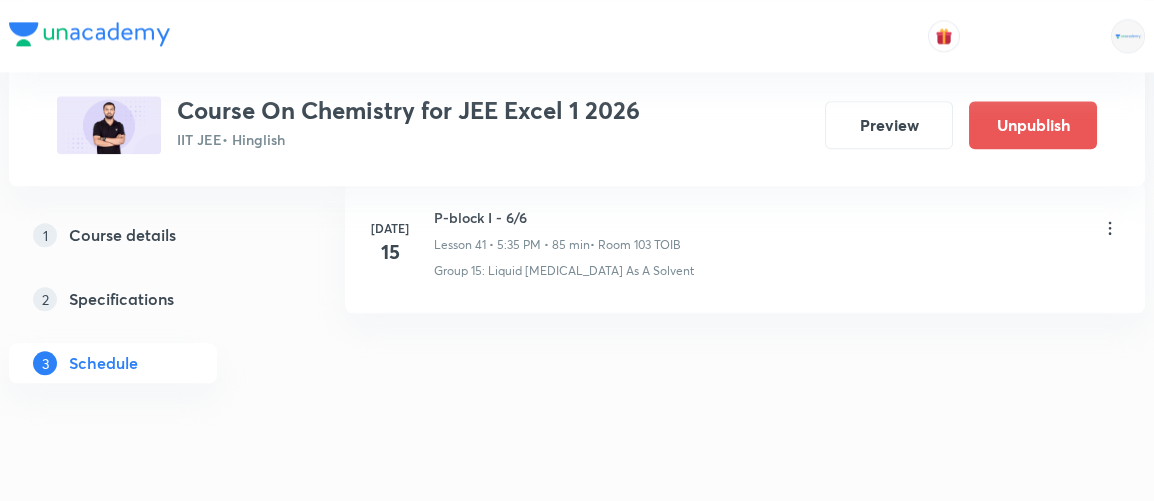 scroll, scrollTop: 6533, scrollLeft: 0, axis: vertical 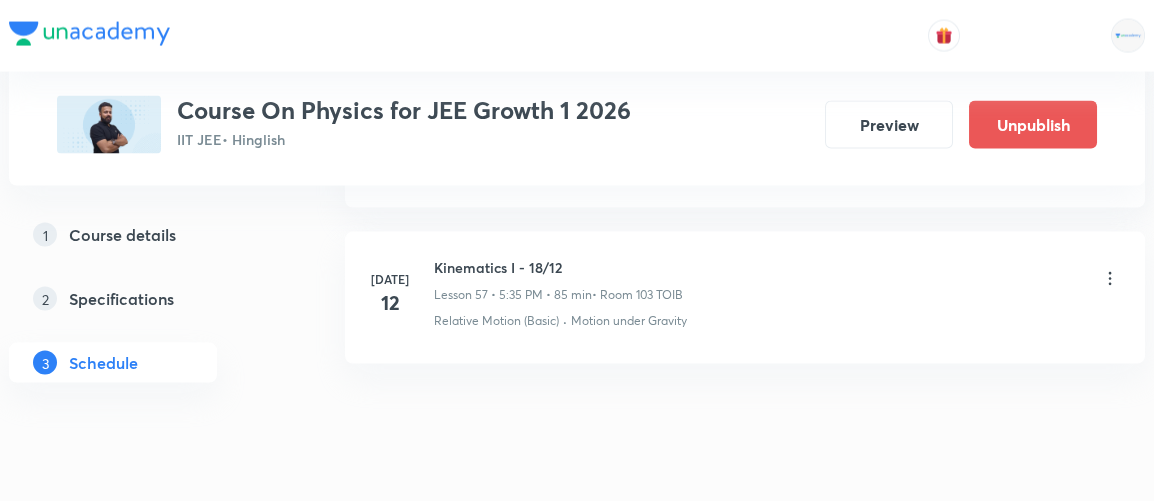 click 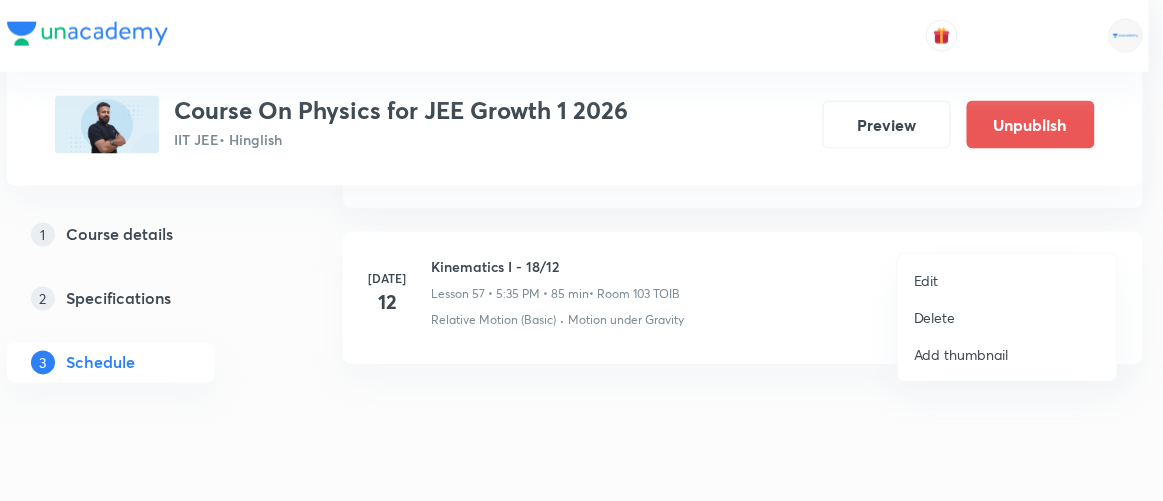 click on "Edit" at bounding box center (926, 280) 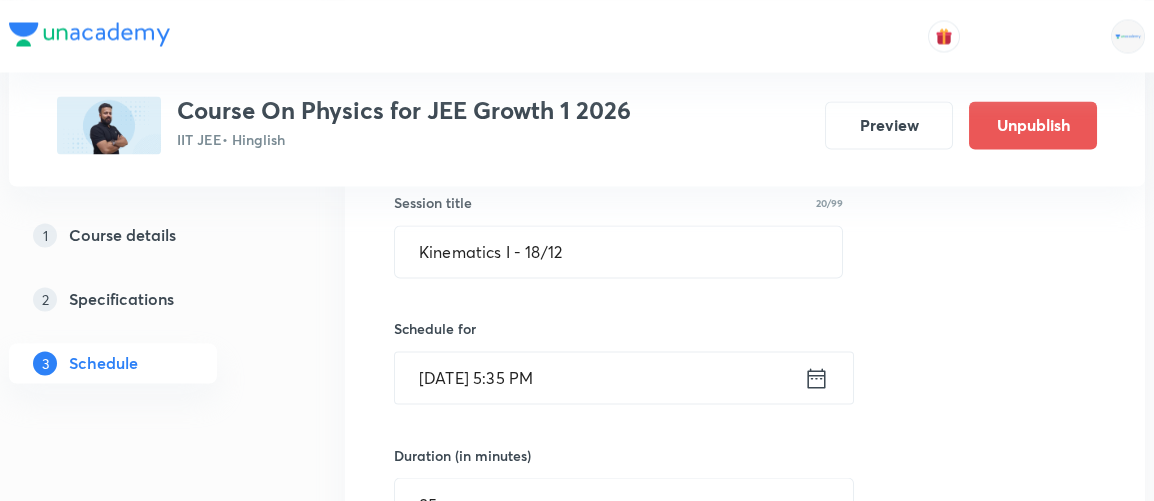 scroll, scrollTop: 9063, scrollLeft: 0, axis: vertical 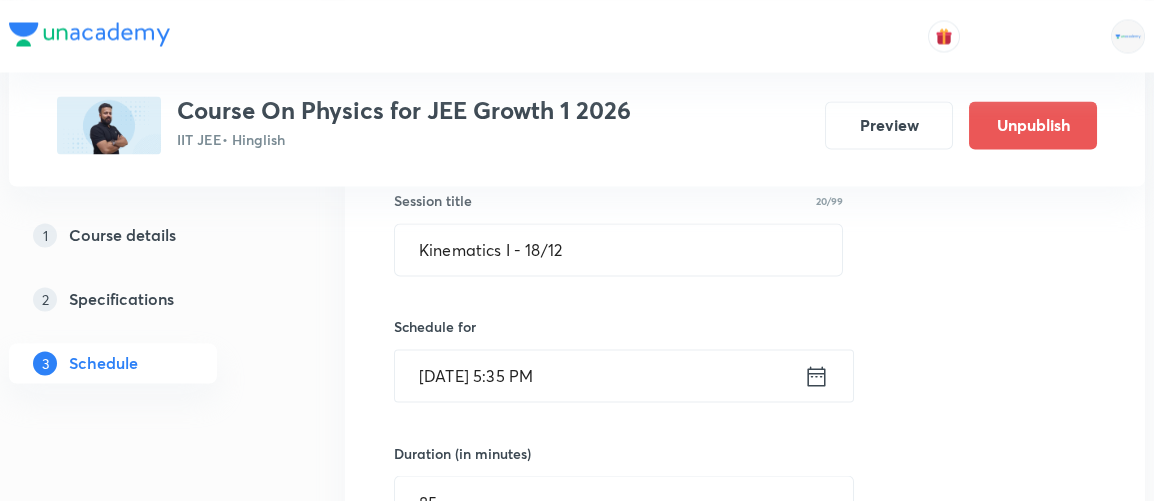click 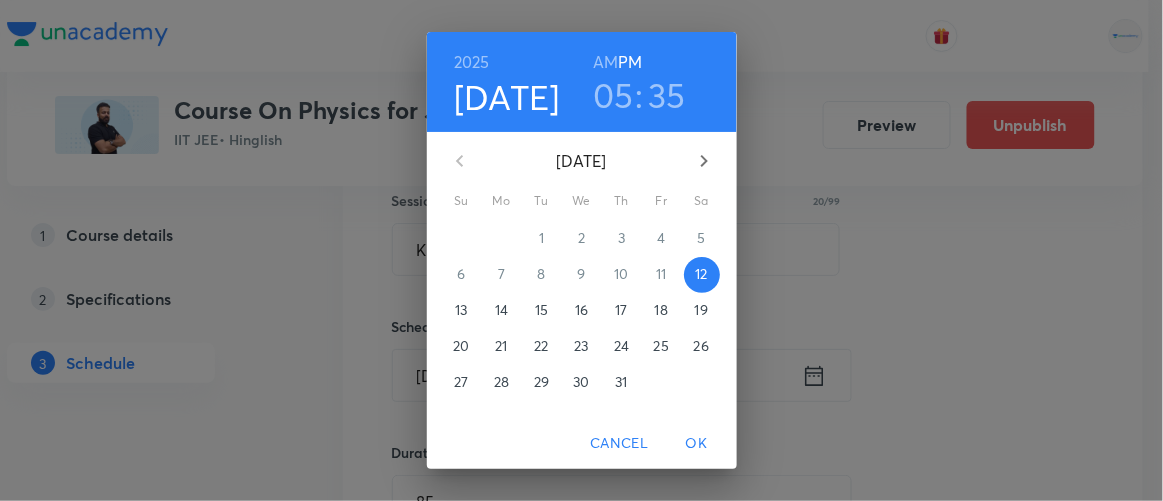 click on "14" at bounding box center [501, 310] 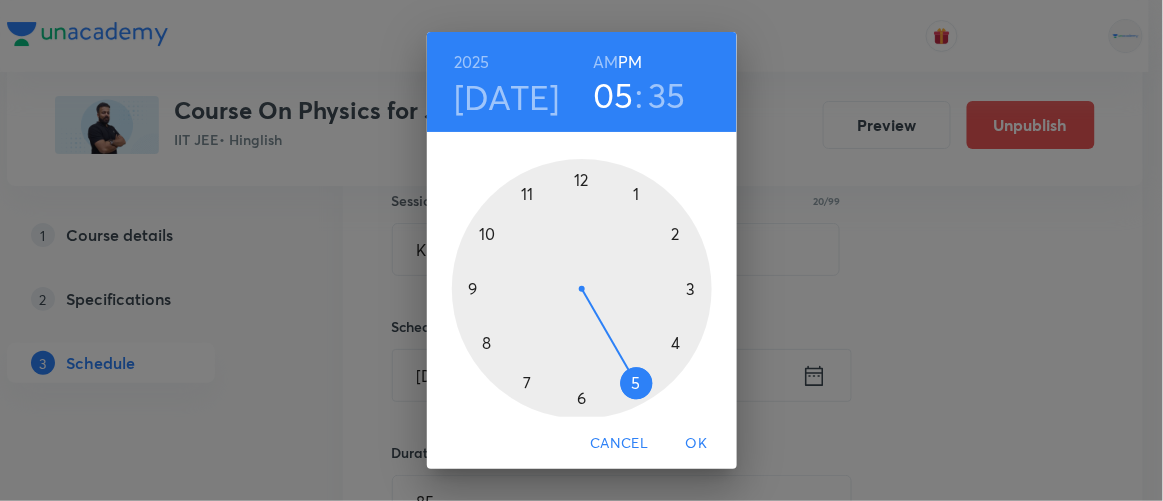 click on "OK" at bounding box center [697, 443] 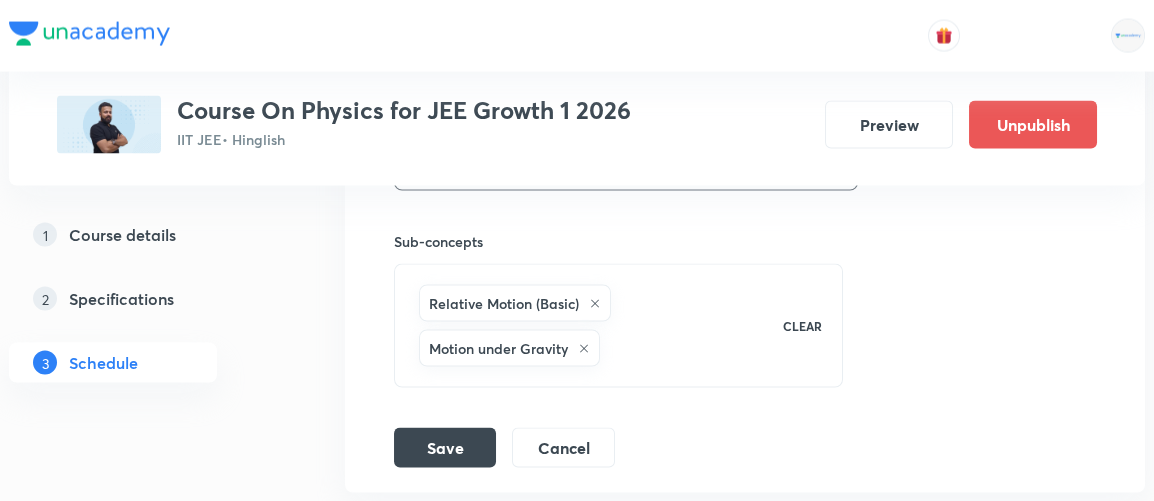 scroll, scrollTop: 9729, scrollLeft: 0, axis: vertical 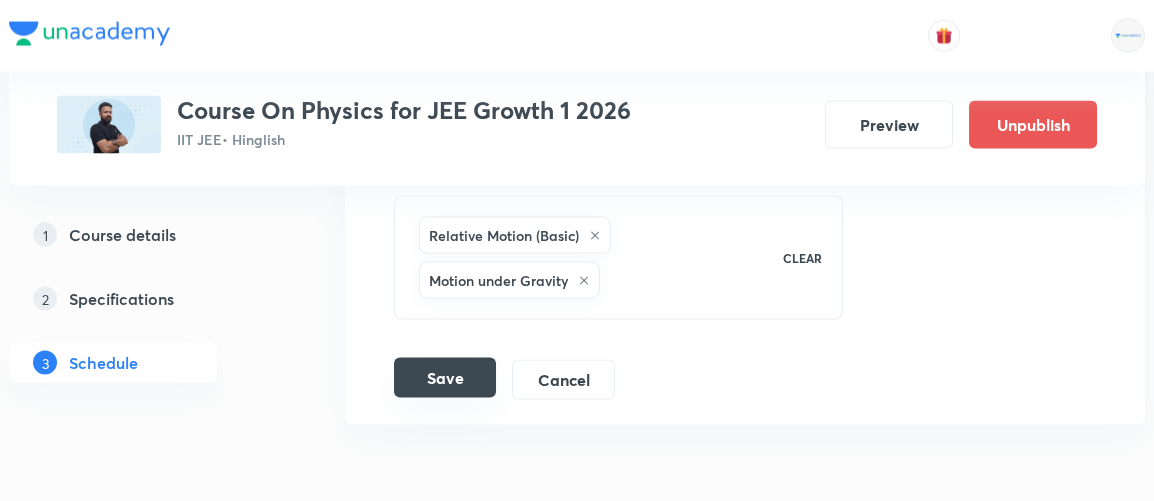 click on "Save" at bounding box center [445, 378] 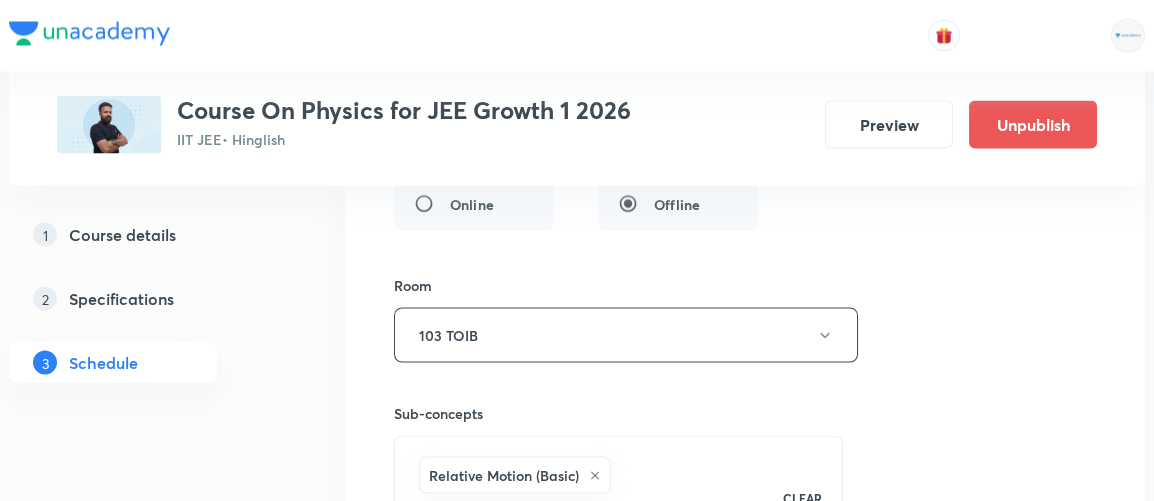 scroll, scrollTop: 9523, scrollLeft: 0, axis: vertical 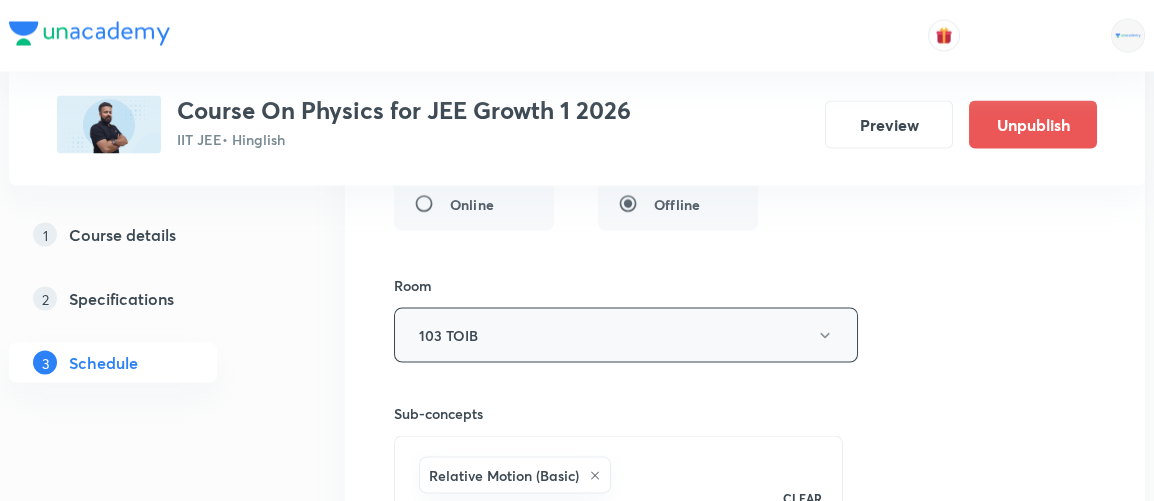 click on "103 TOIB" at bounding box center [626, 335] 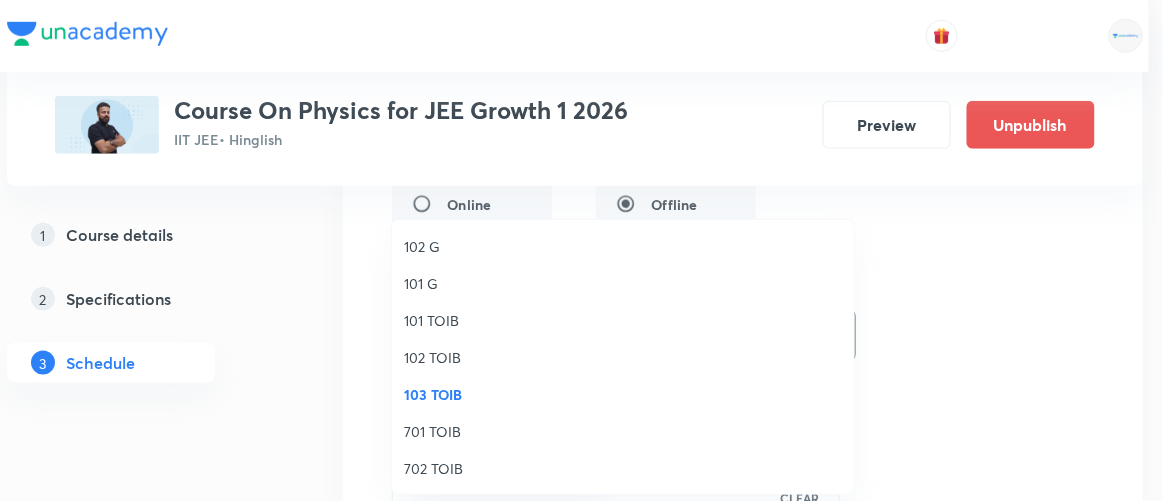 click on "102 TOIB" at bounding box center [623, 357] 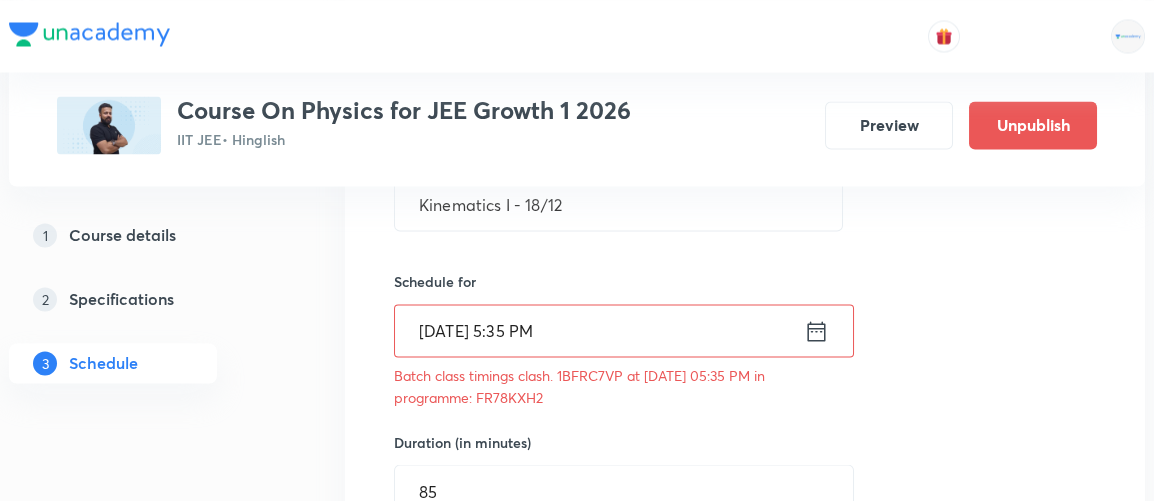 scroll, scrollTop: 9107, scrollLeft: 0, axis: vertical 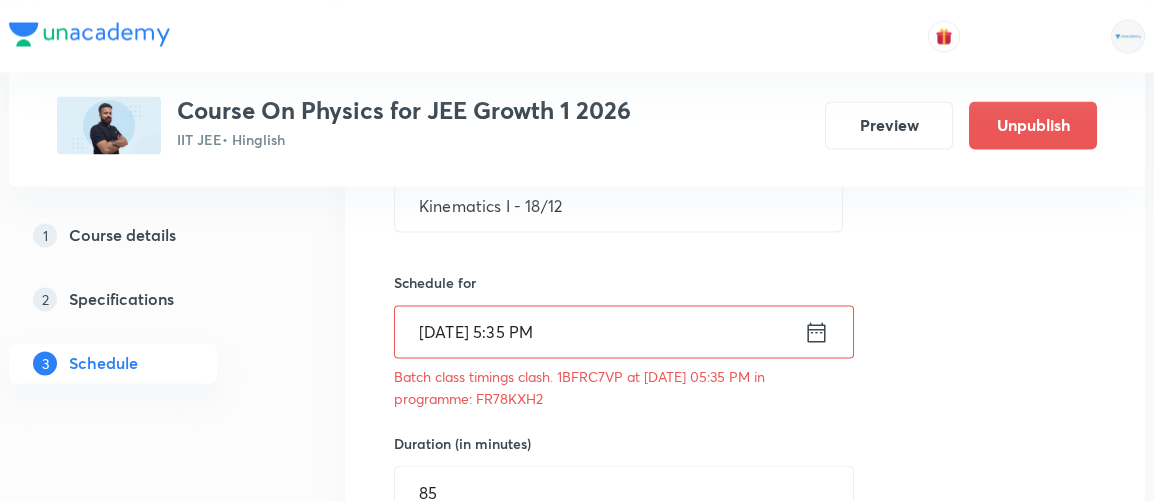 drag, startPoint x: 476, startPoint y: 345, endPoint x: 543, endPoint y: 345, distance: 67 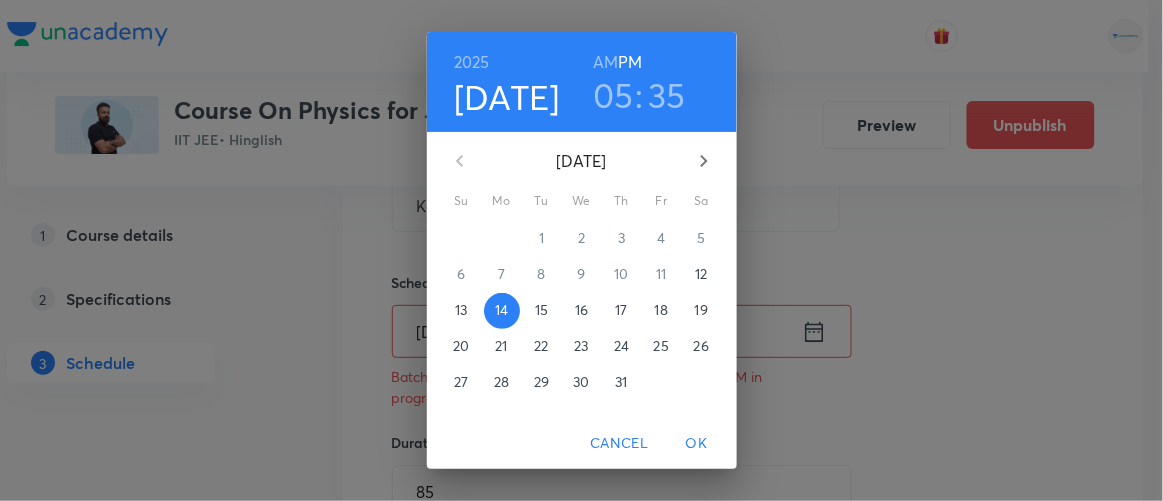 click on "05" at bounding box center [613, 95] 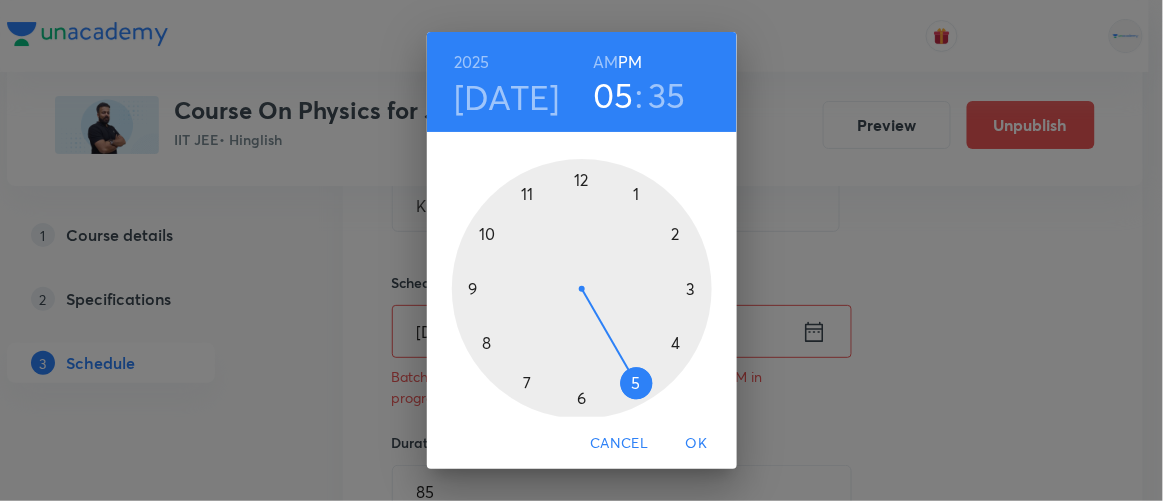 click at bounding box center (582, 289) 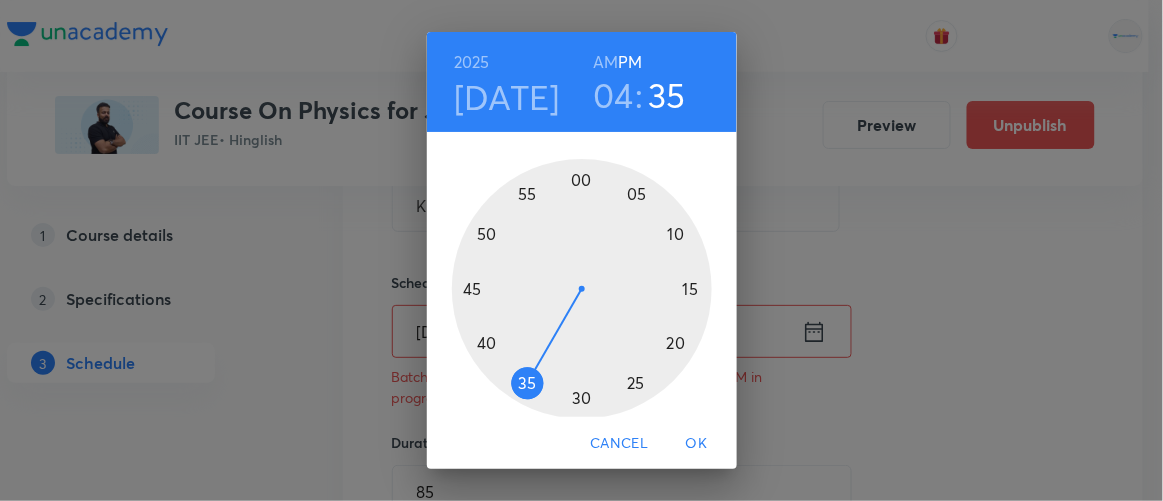 click at bounding box center [582, 289] 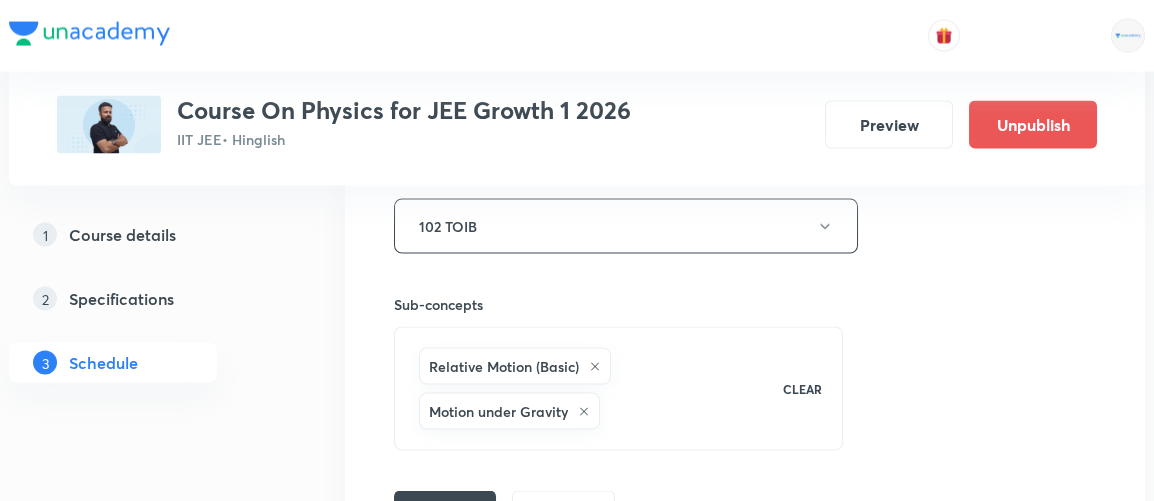 scroll, scrollTop: 9641, scrollLeft: 0, axis: vertical 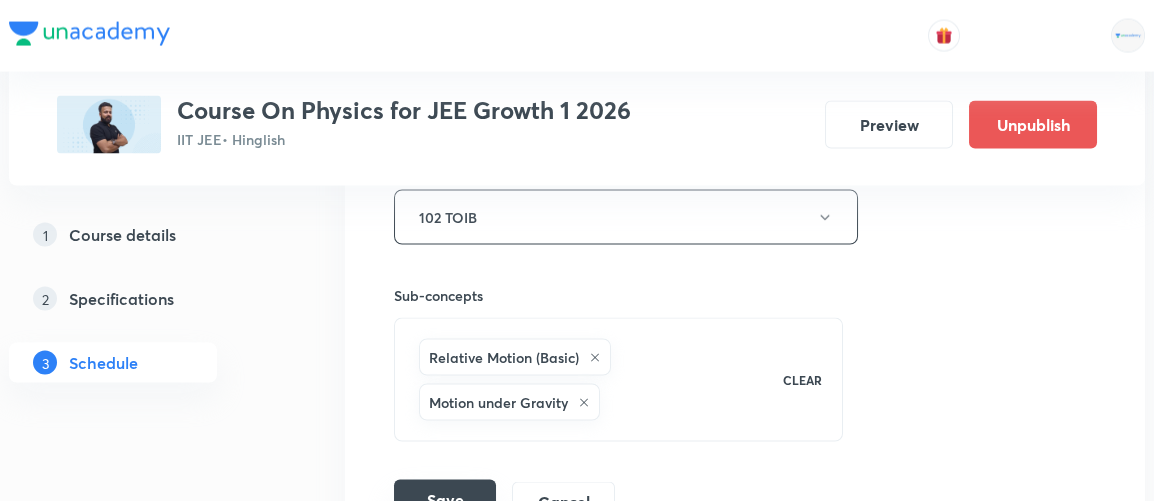 click on "Save" at bounding box center [445, 500] 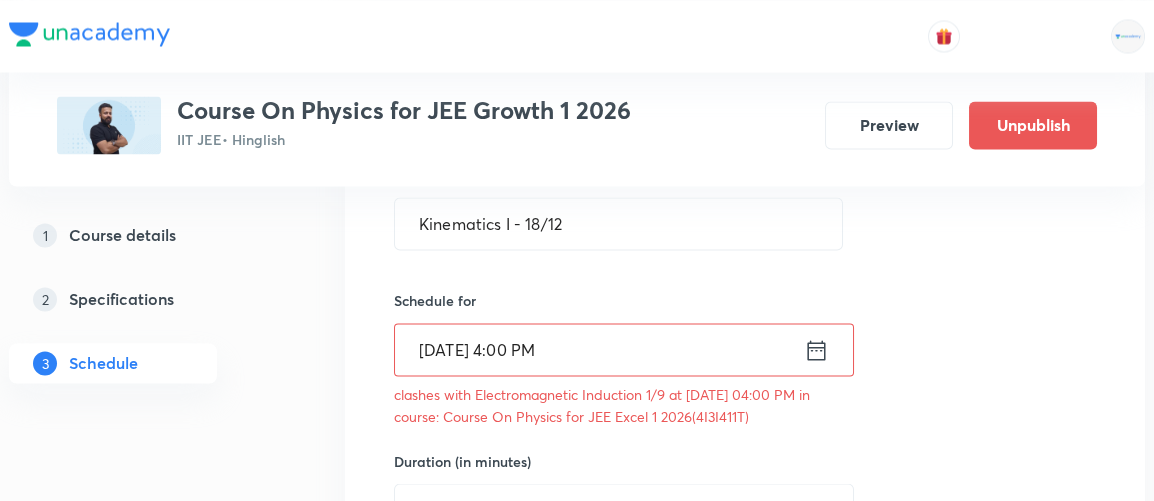 scroll, scrollTop: 9088, scrollLeft: 0, axis: vertical 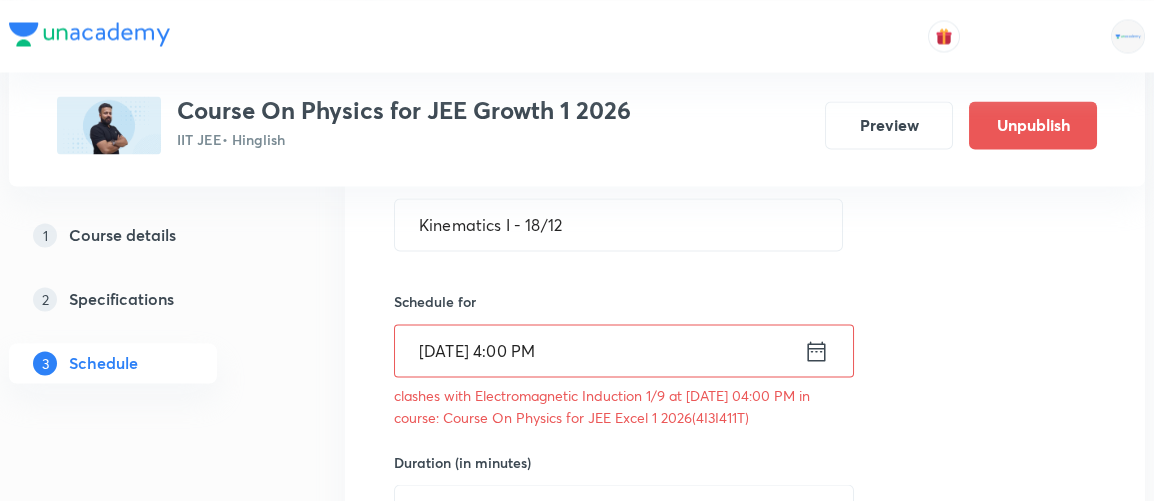 click 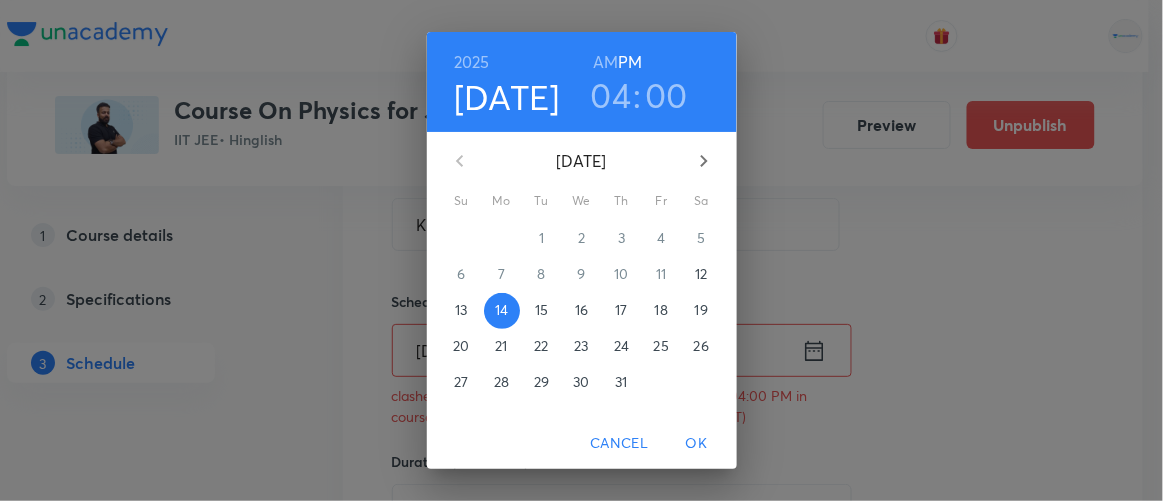 click on "15" at bounding box center (541, 310) 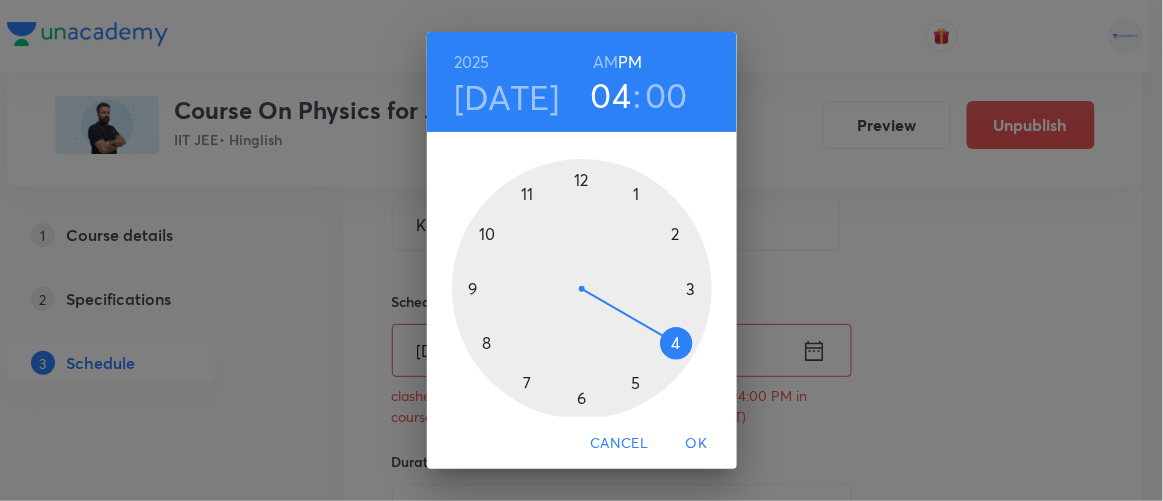 click on "OK" at bounding box center (697, 443) 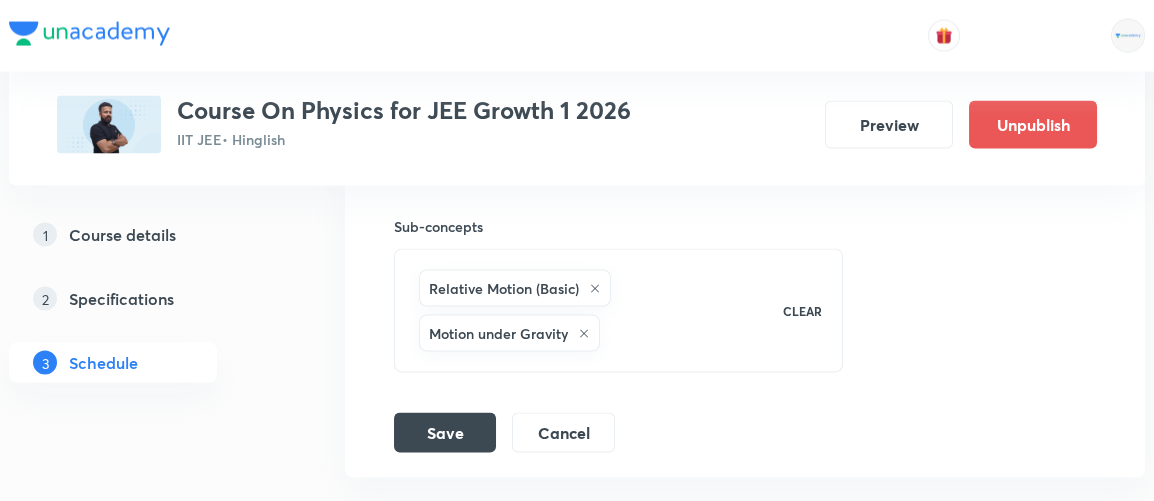 scroll, scrollTop: 9733, scrollLeft: 0, axis: vertical 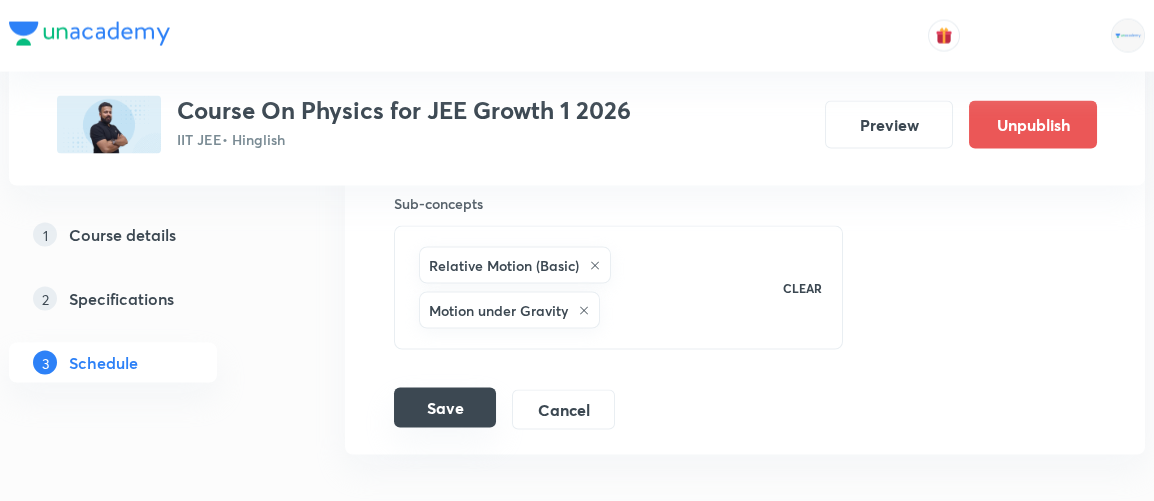 click on "Save" at bounding box center [445, 408] 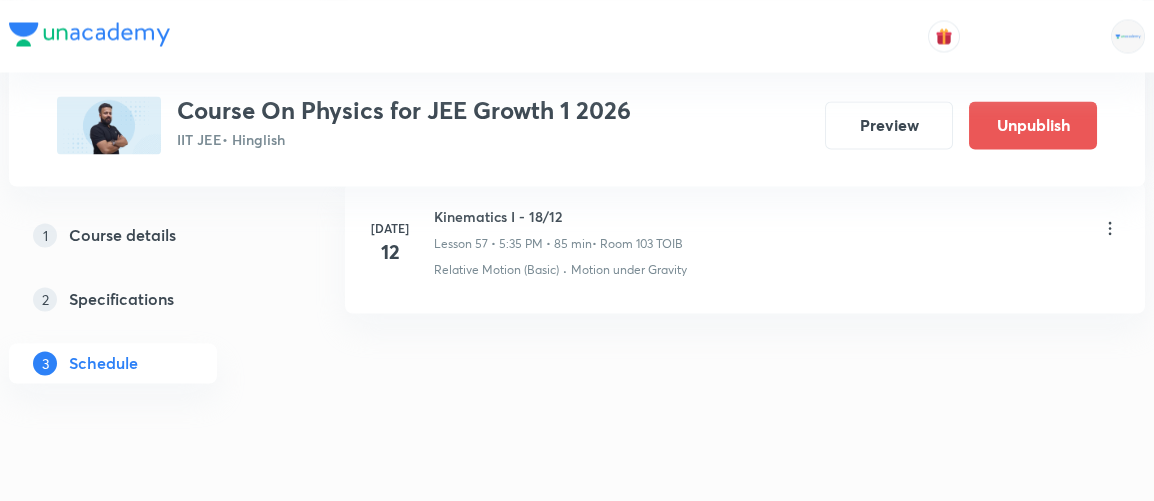 scroll, scrollTop: 8981, scrollLeft: 0, axis: vertical 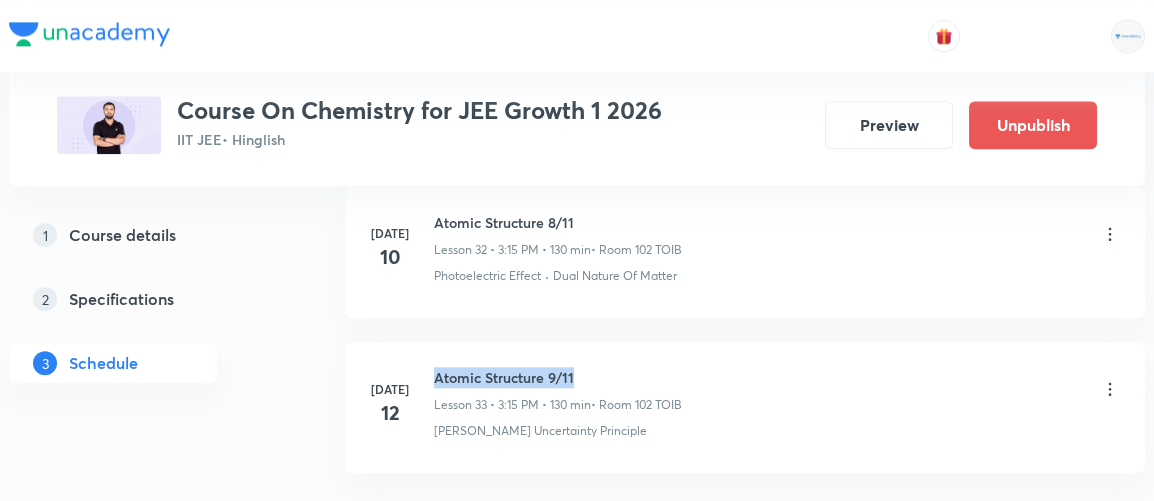 drag, startPoint x: 435, startPoint y: 348, endPoint x: 597, endPoint y: 327, distance: 163.35544 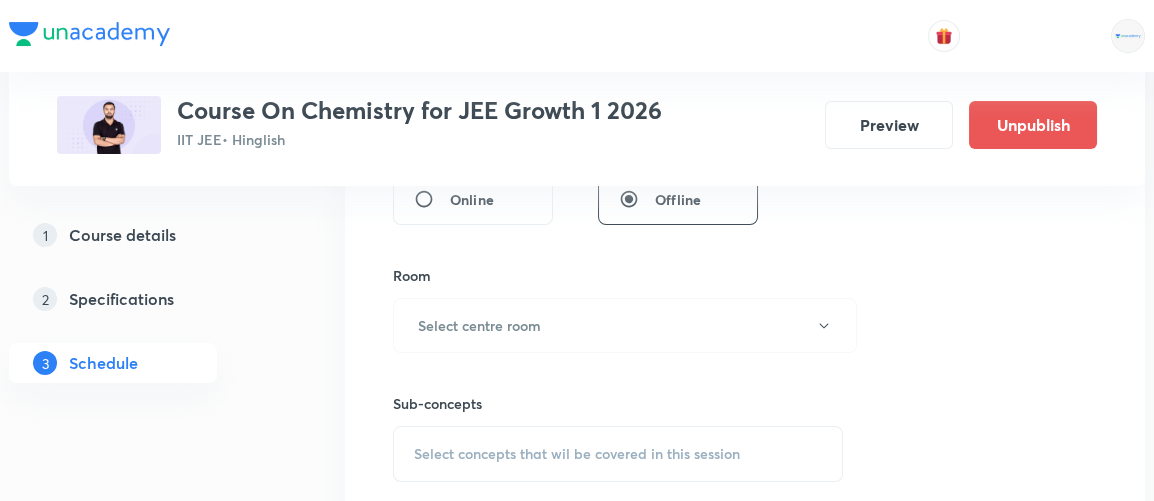 scroll, scrollTop: 0, scrollLeft: 0, axis: both 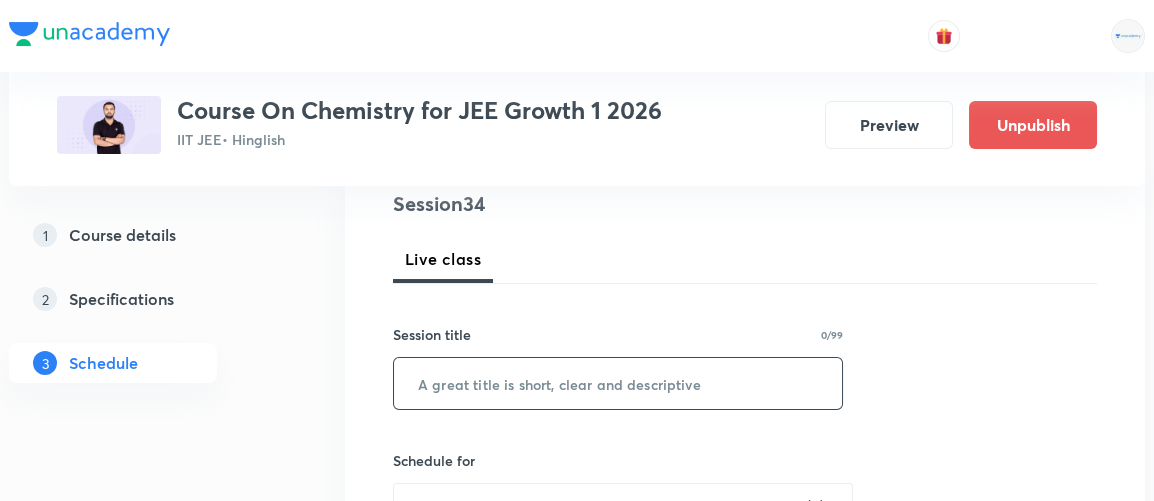 click at bounding box center (618, 383) 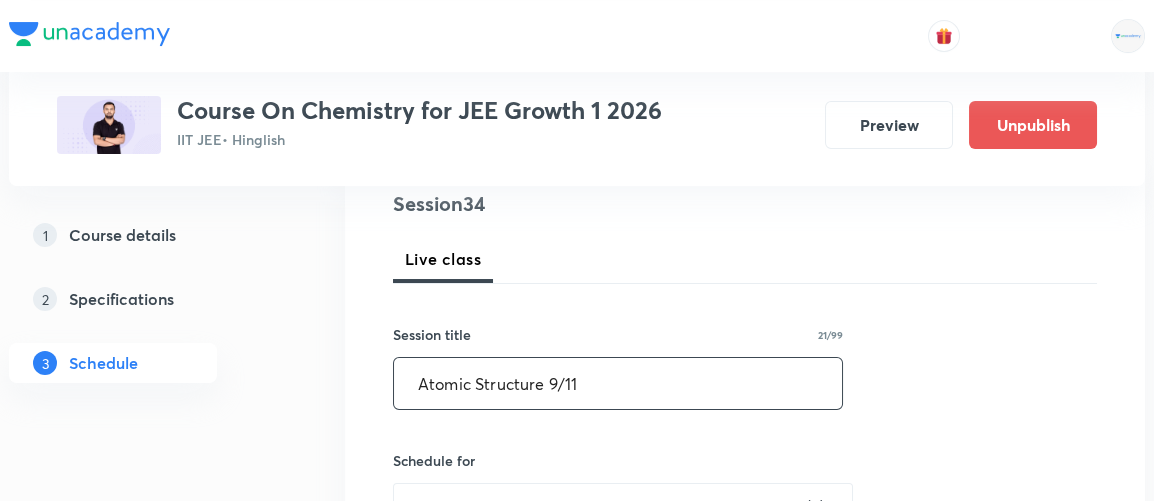 click on "Atomic Structure 9/11" at bounding box center [618, 383] 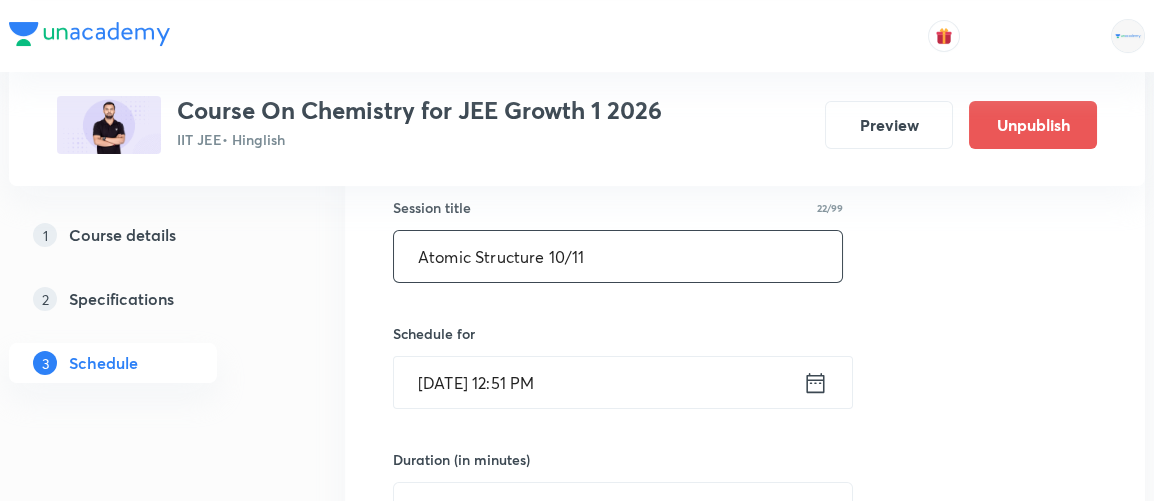 scroll, scrollTop: 373, scrollLeft: 0, axis: vertical 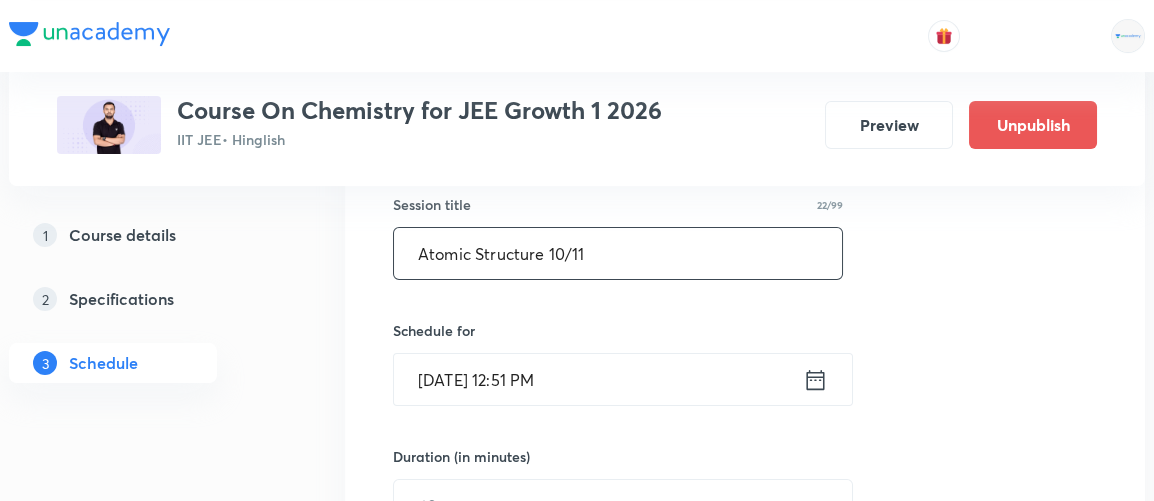 type on "Atomic Structure 10/11" 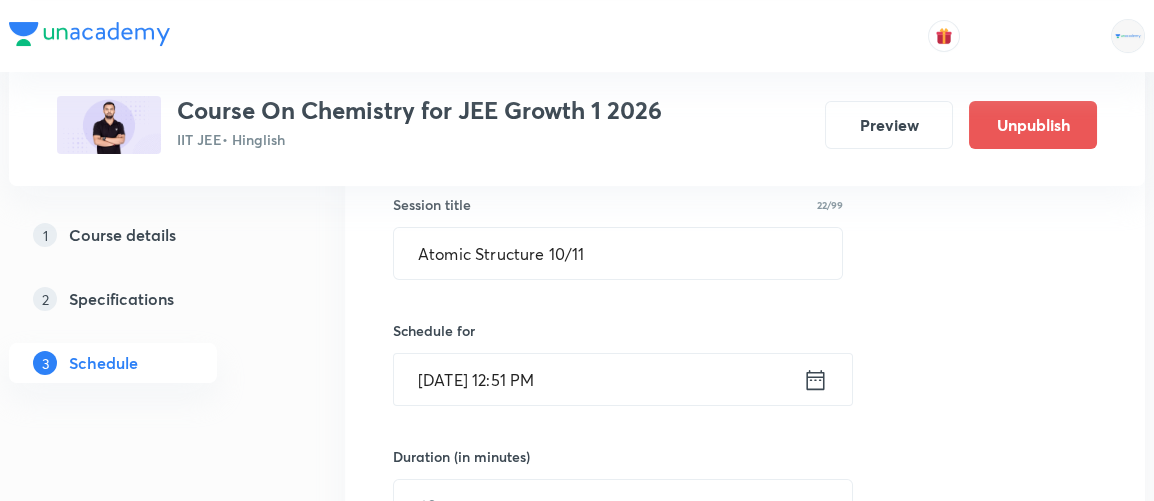 click 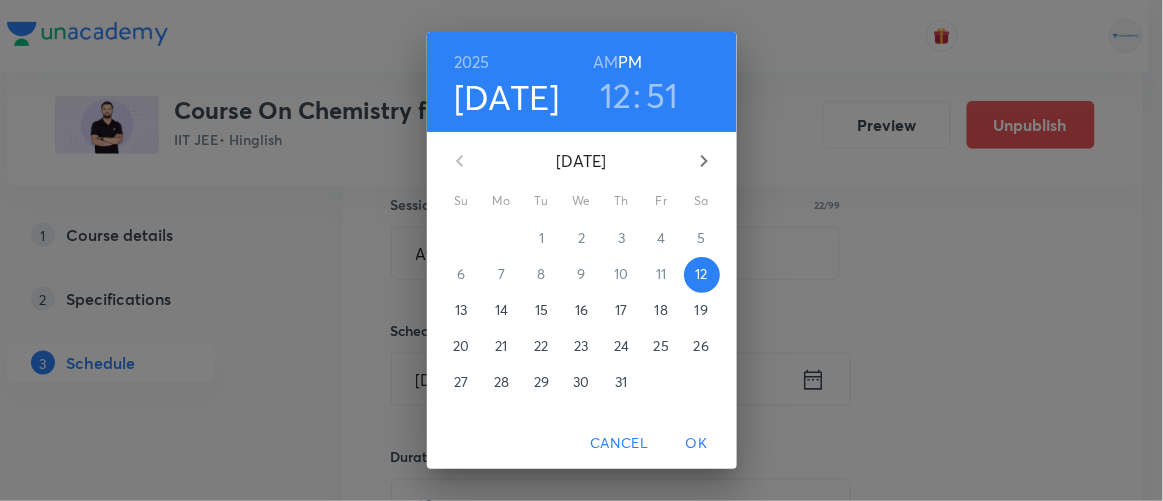 click on "12" at bounding box center [616, 95] 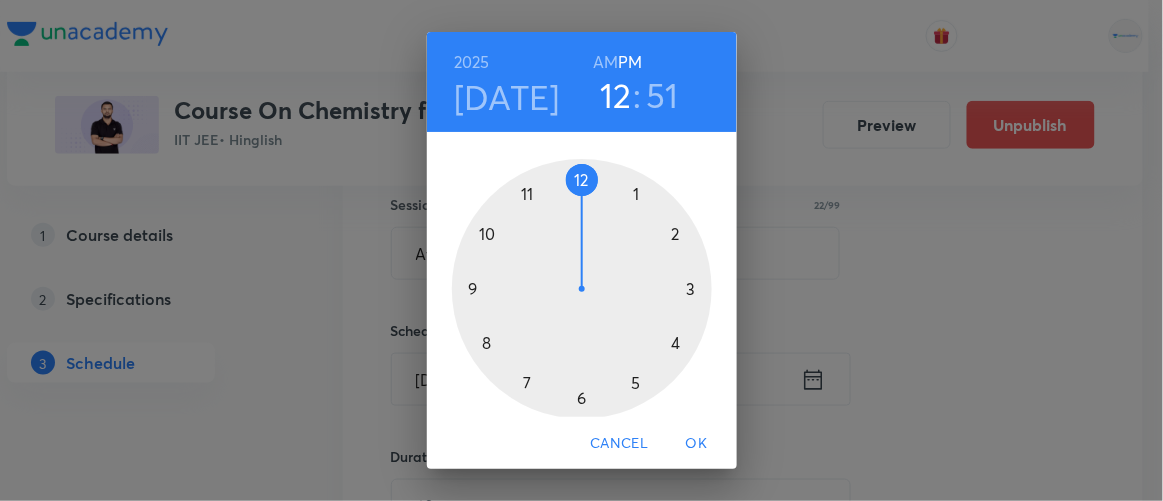 click at bounding box center (582, 289) 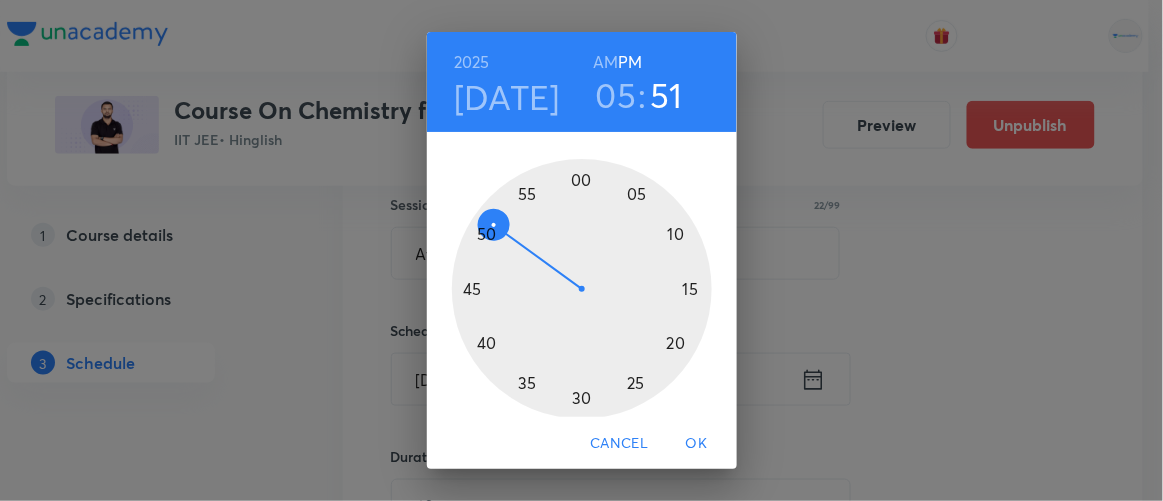 click at bounding box center [582, 289] 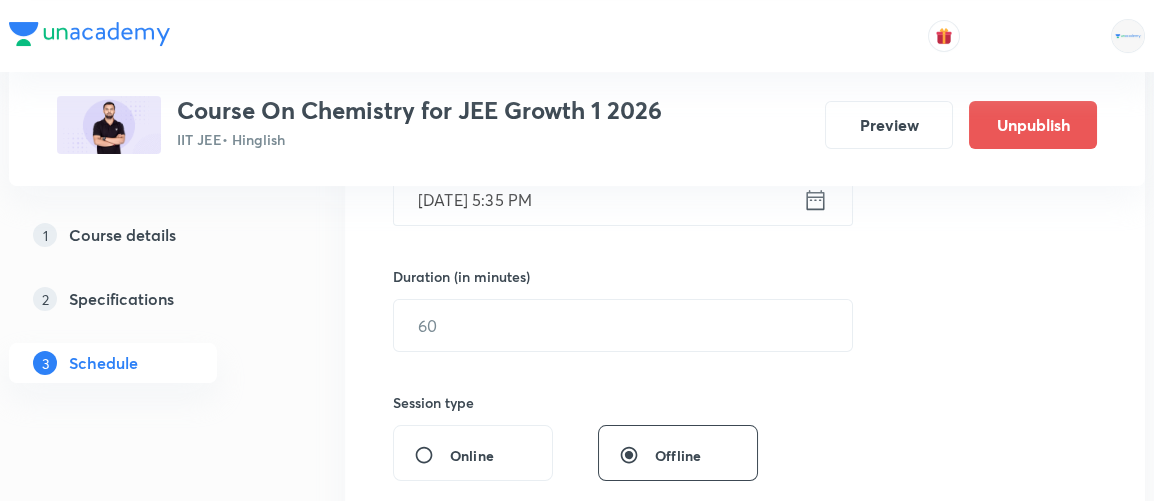 scroll, scrollTop: 555, scrollLeft: 0, axis: vertical 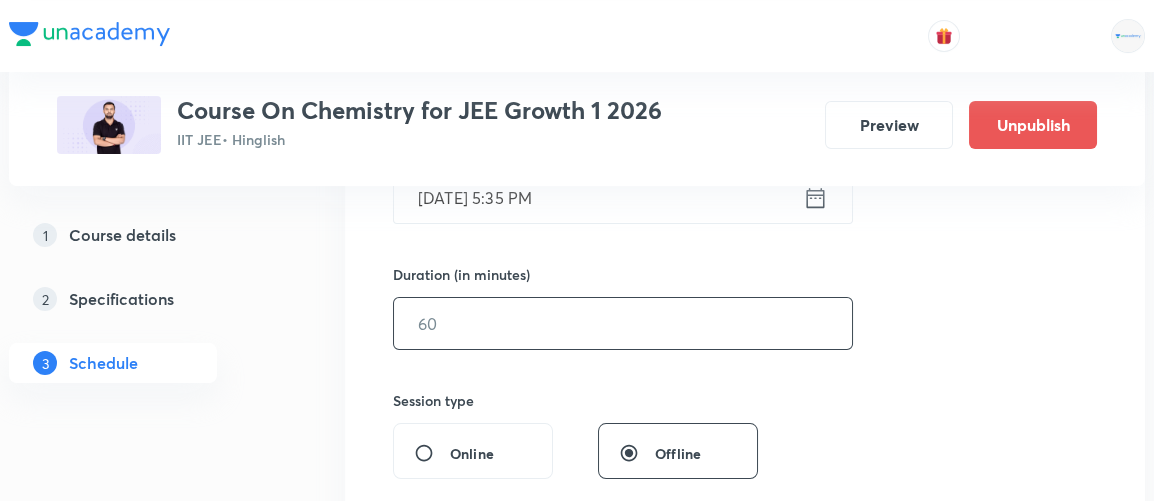 click at bounding box center (623, 323) 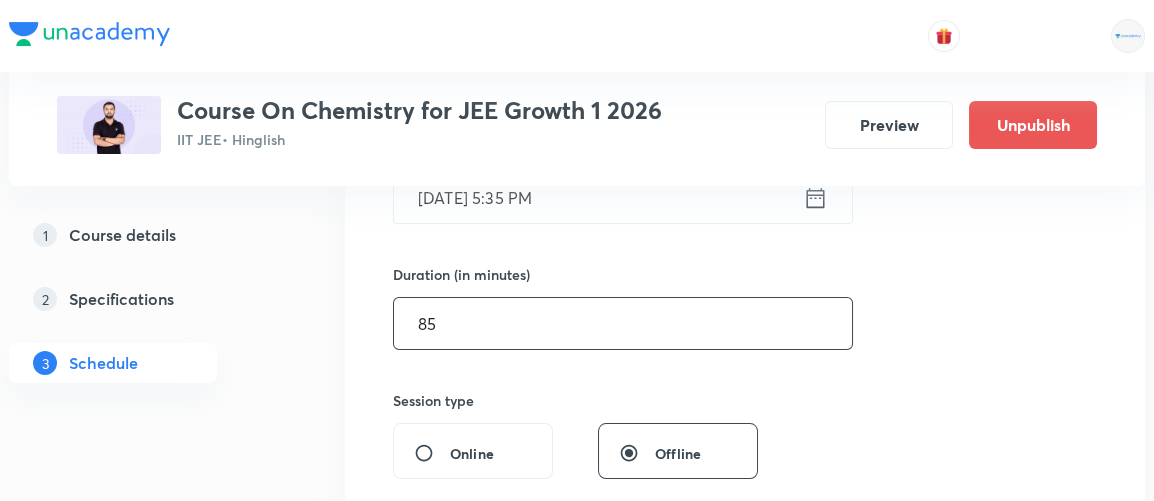 type on "85" 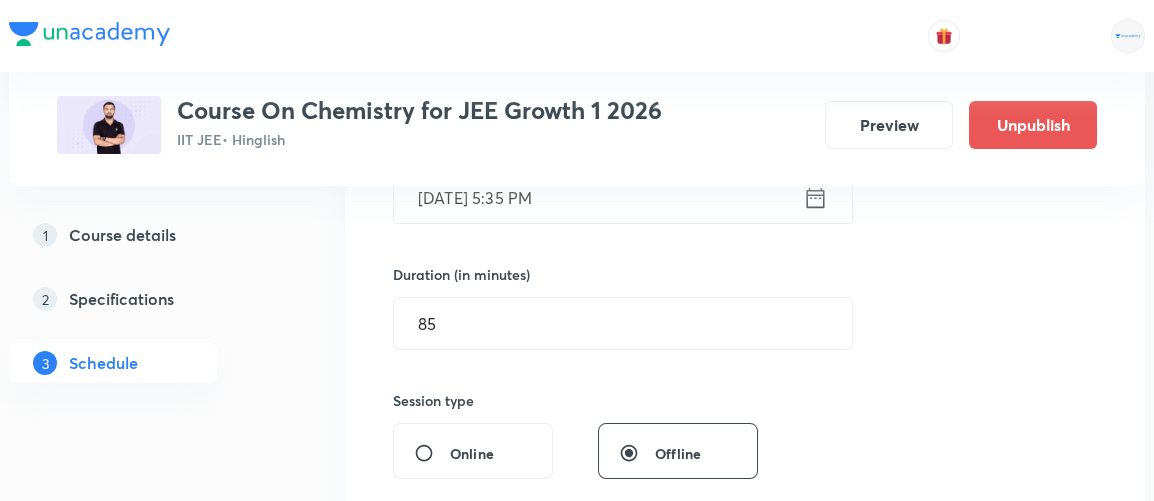 click on "Session  34 Live class Session title 22/99 Atomic Structure 10/11 ​ Schedule for Jul 12, 2025, 5:35 PM ​ Duration (in minutes) 85 ​   Session type Online Offline Room Select centre room Sub-concepts Select concepts that wil be covered in this session Add Cancel" at bounding box center (745, 346) 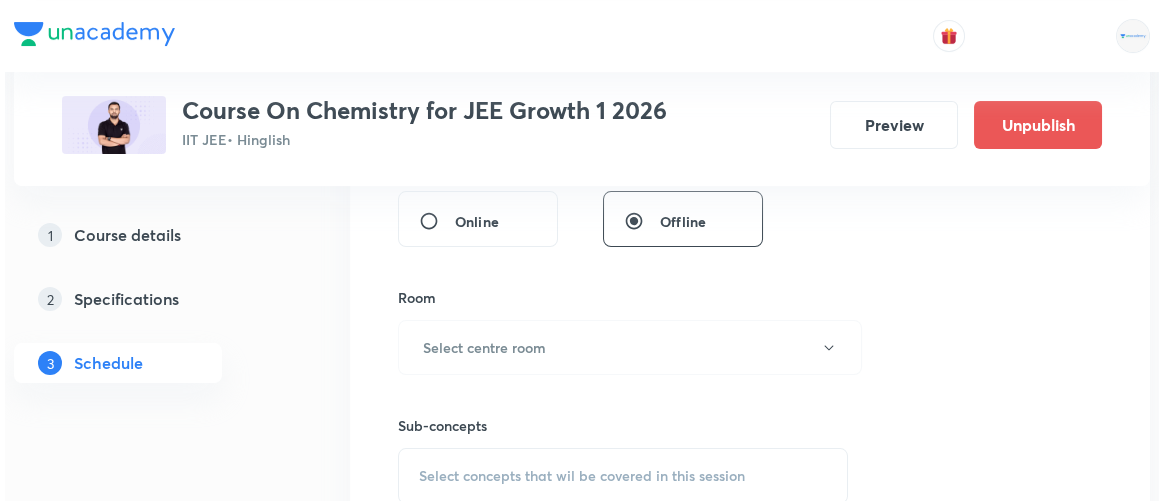 scroll, scrollTop: 792, scrollLeft: 0, axis: vertical 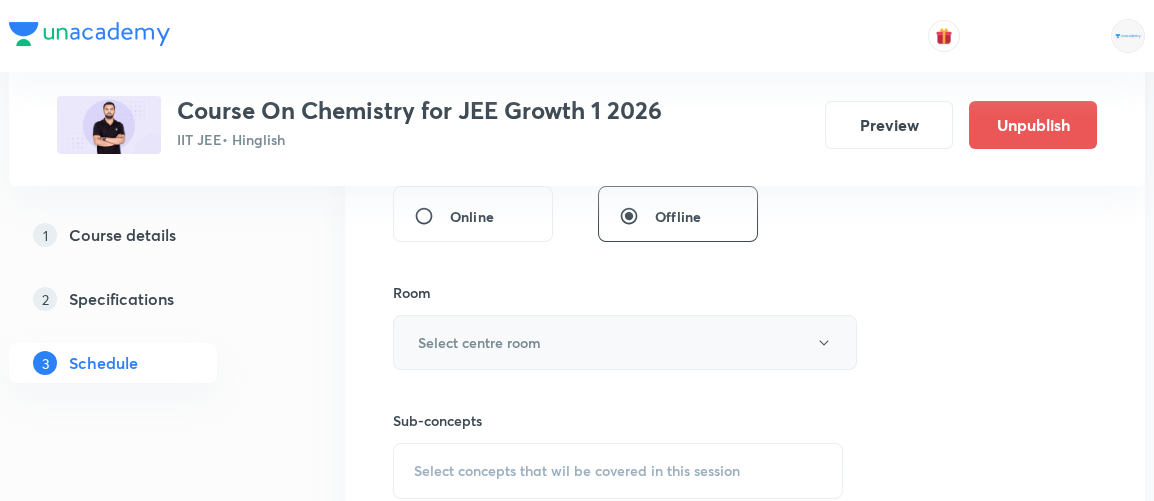 click on "Select centre room" at bounding box center (479, 342) 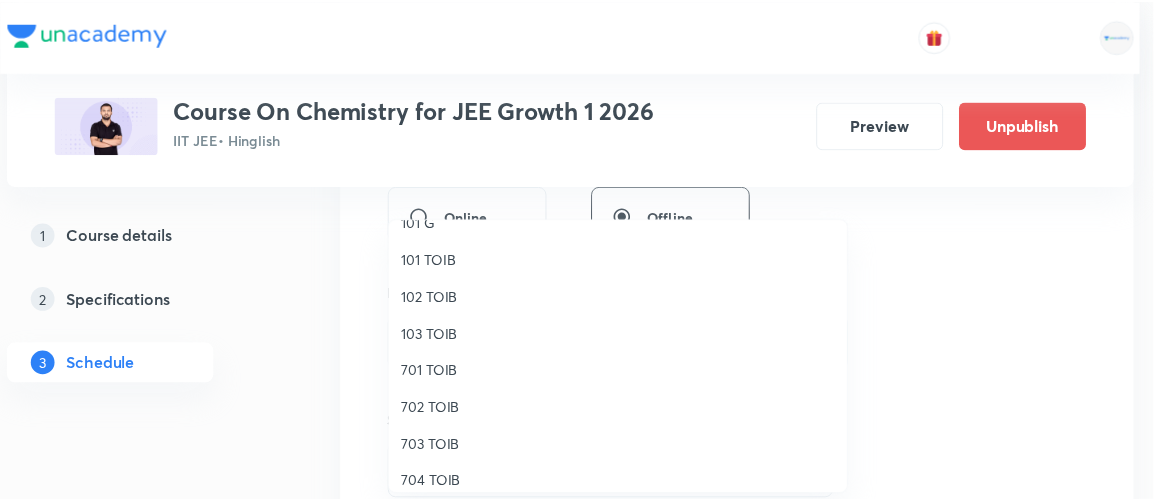 scroll, scrollTop: 66, scrollLeft: 0, axis: vertical 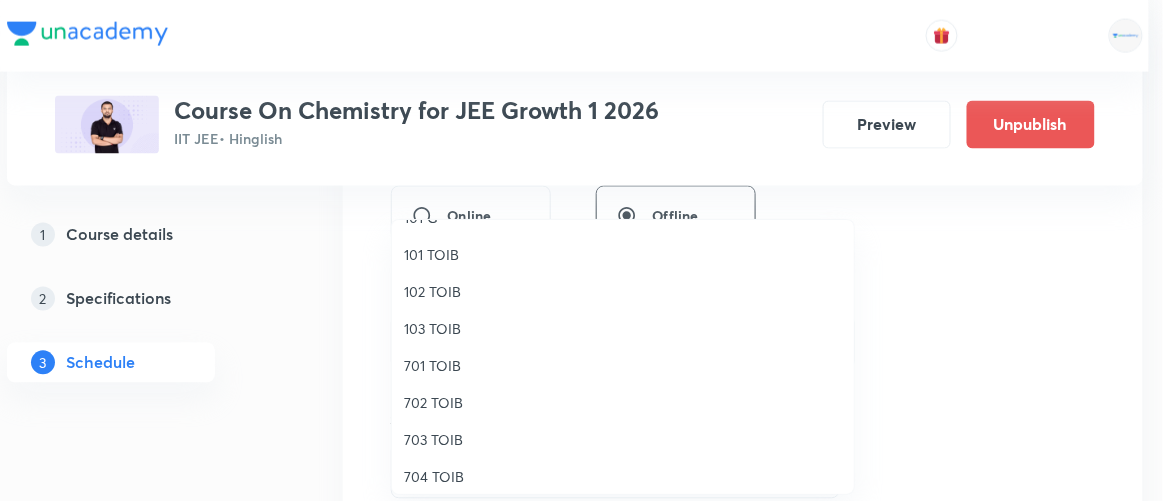 click on "102 TOIB" at bounding box center [623, 291] 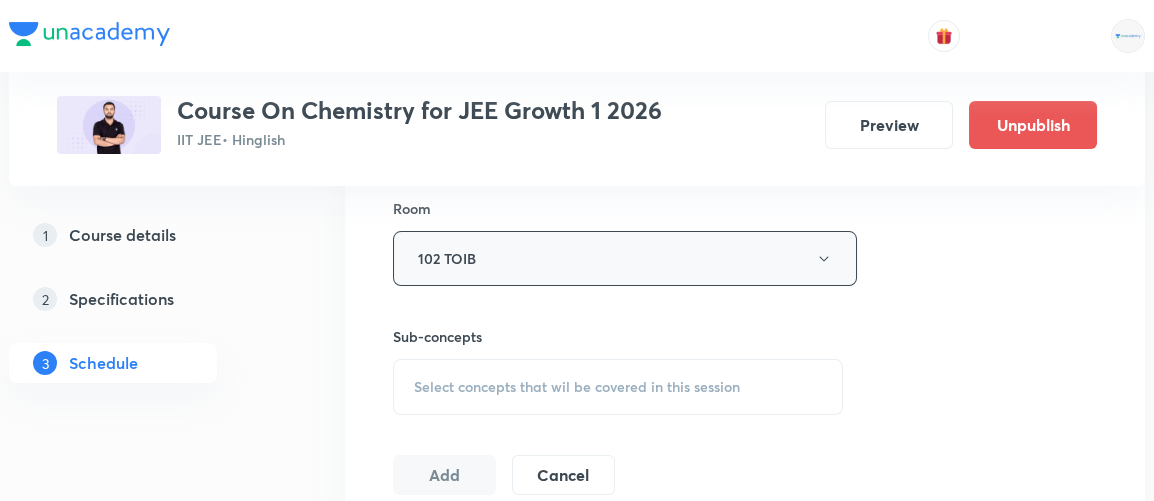 scroll, scrollTop: 890, scrollLeft: 0, axis: vertical 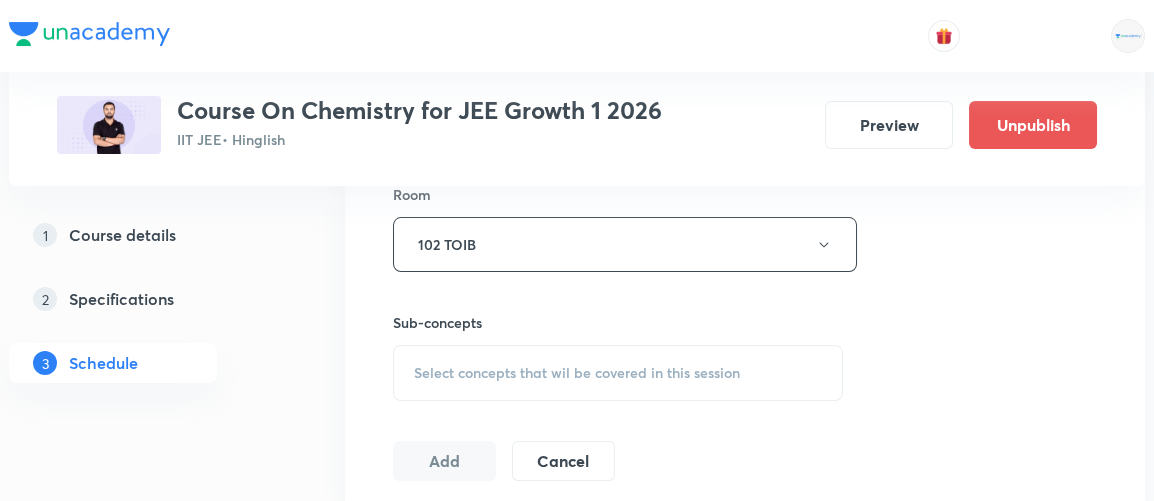 click on "Select concepts that wil be covered in this session" at bounding box center (577, 373) 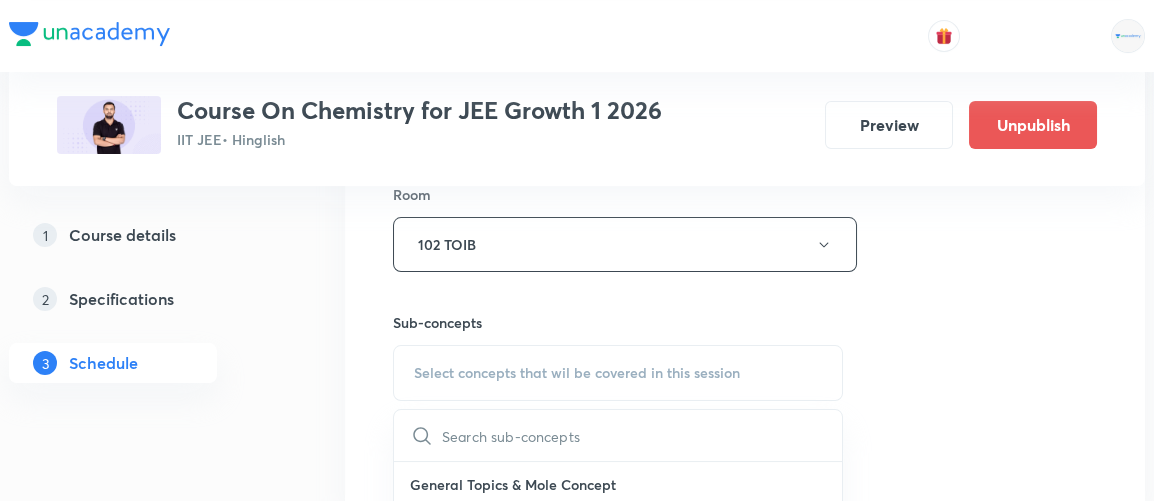 click on "Select concepts that wil be covered in this session" at bounding box center [577, 373] 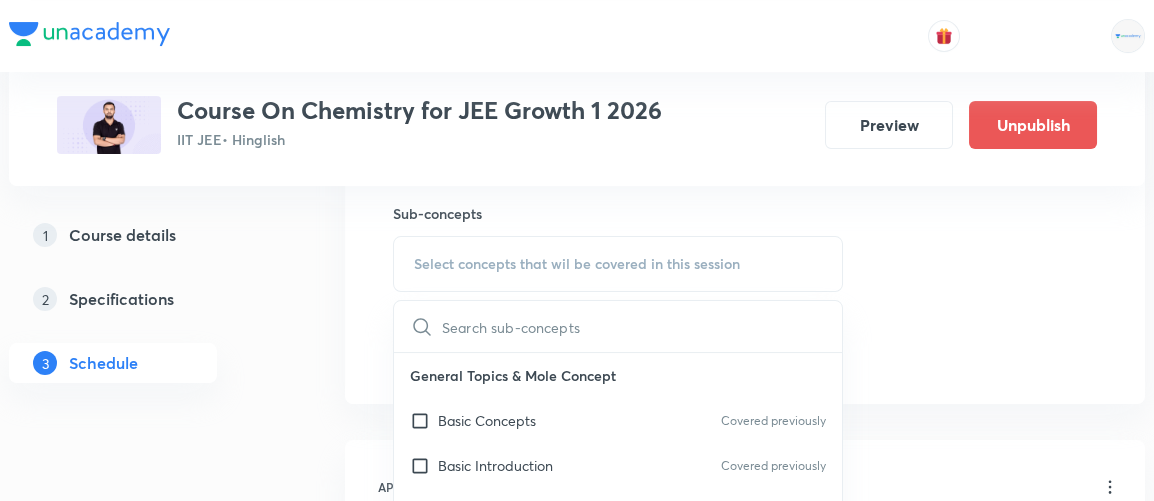 scroll, scrollTop: 999, scrollLeft: 0, axis: vertical 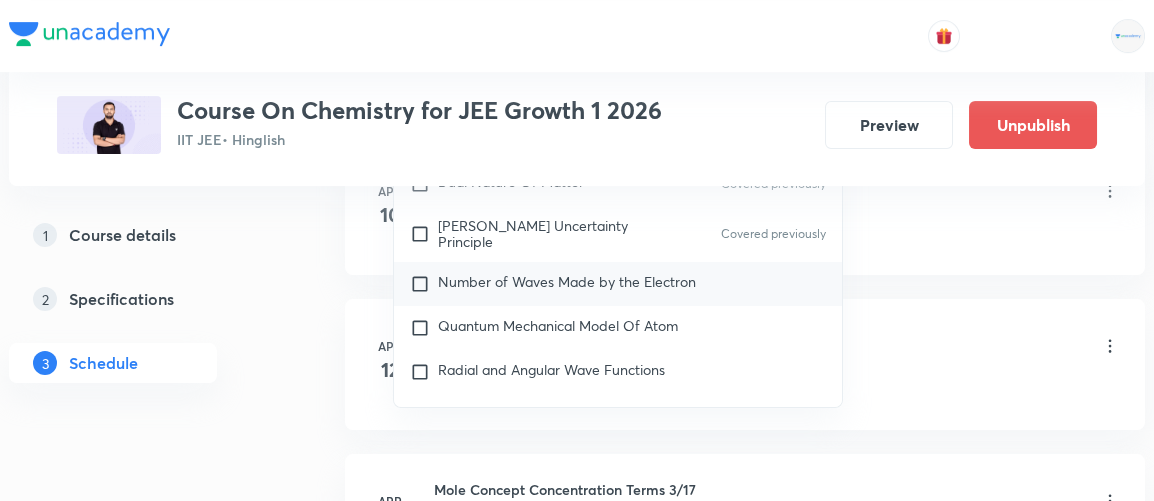 type on "atomic" 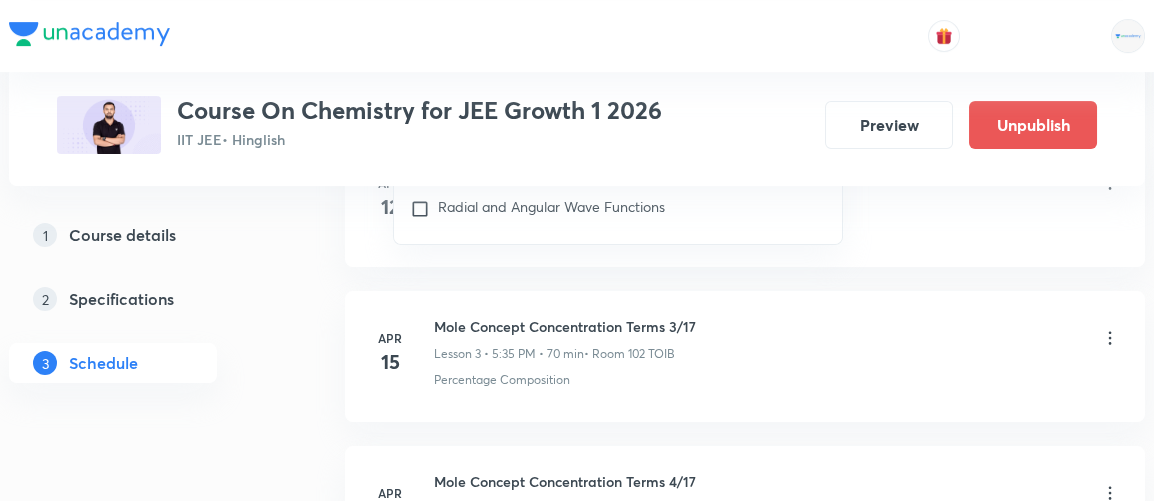 scroll, scrollTop: 1486, scrollLeft: 0, axis: vertical 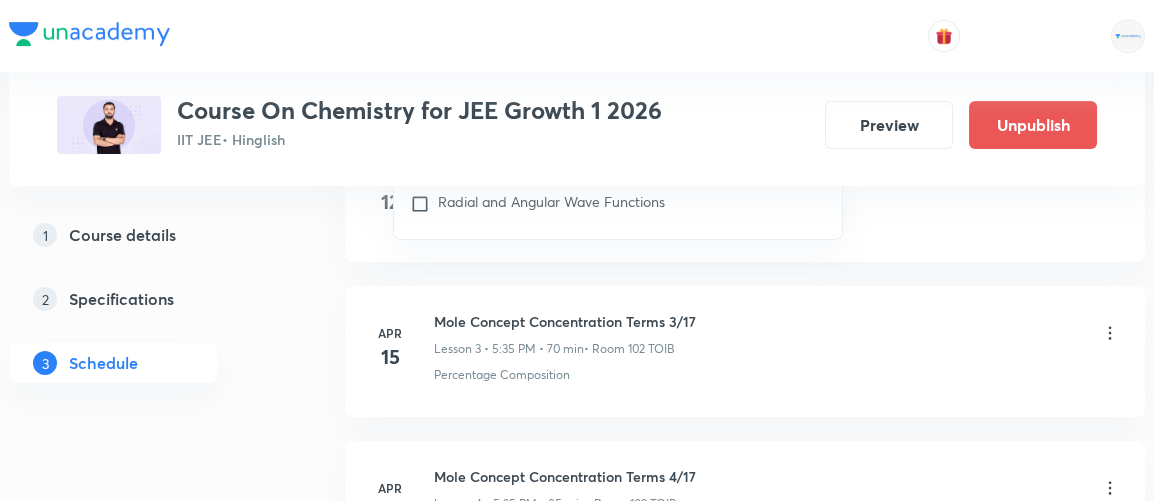 click on "Basic Introduction" at bounding box center [777, 220] 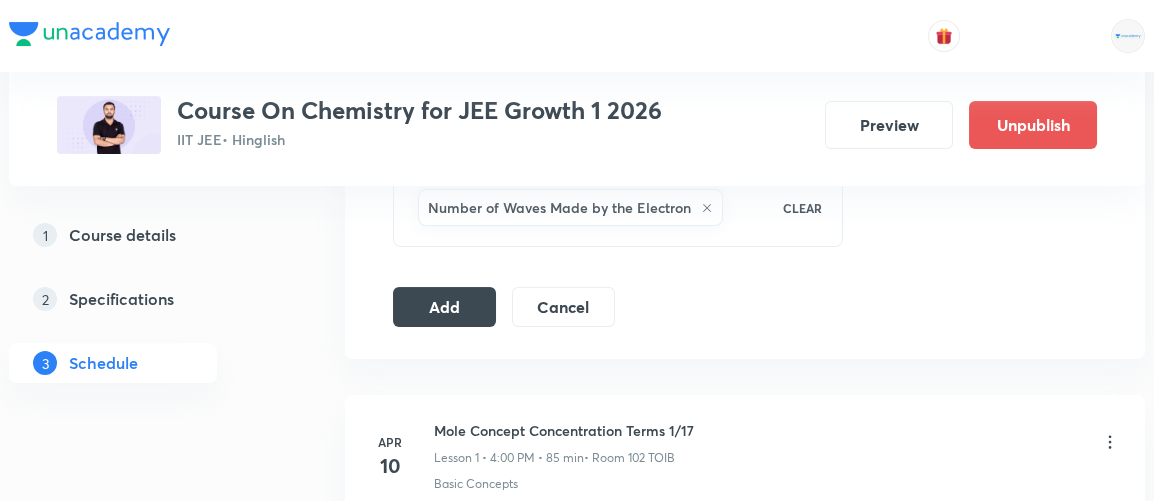 scroll, scrollTop: 1066, scrollLeft: 0, axis: vertical 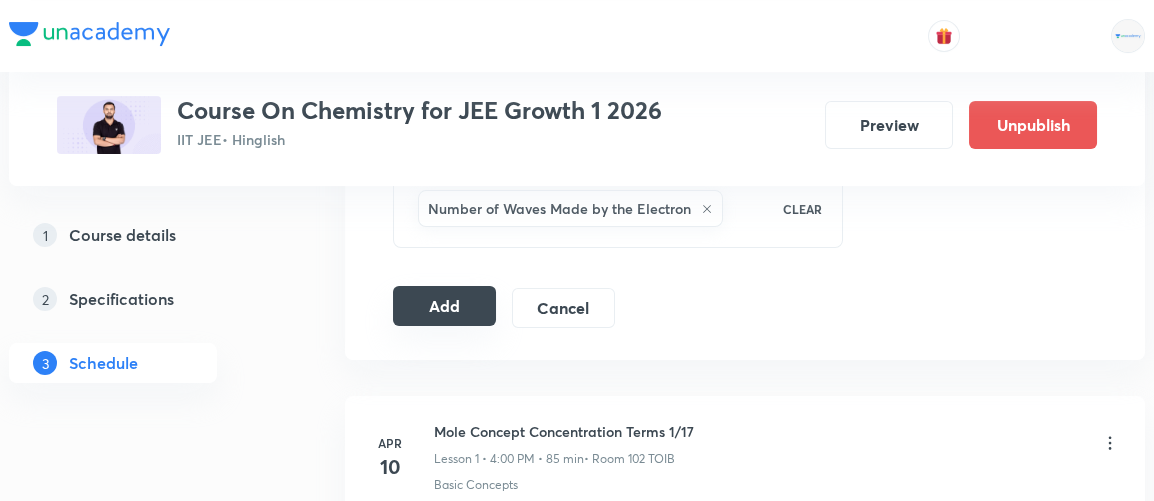 click on "Add" at bounding box center (444, 306) 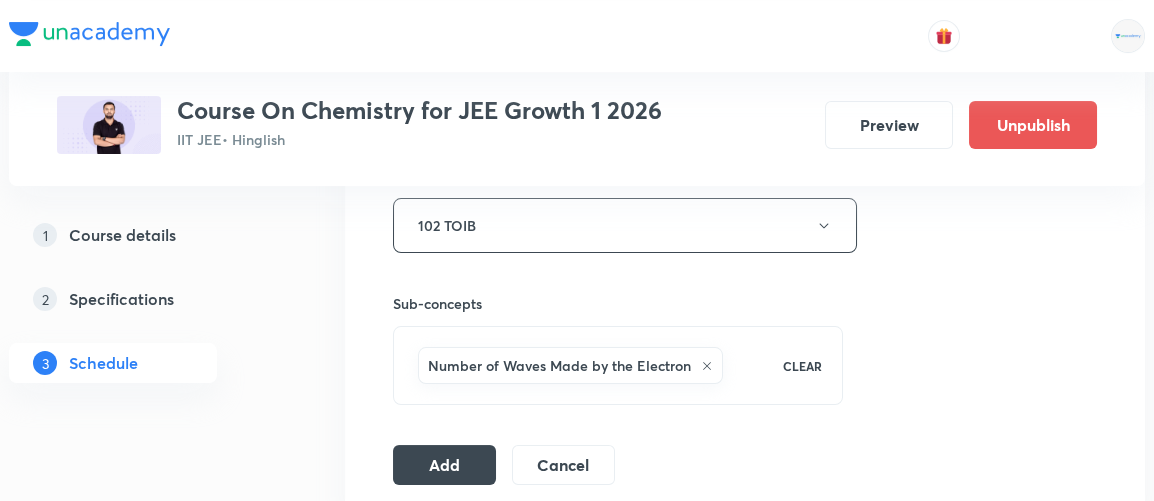 scroll, scrollTop: 926, scrollLeft: 0, axis: vertical 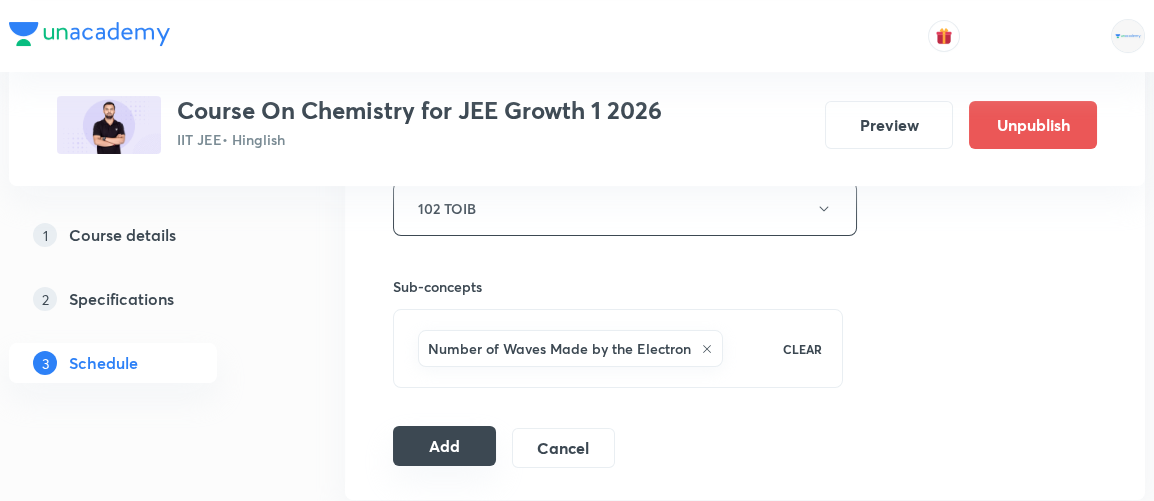 click on "Add" at bounding box center (444, 446) 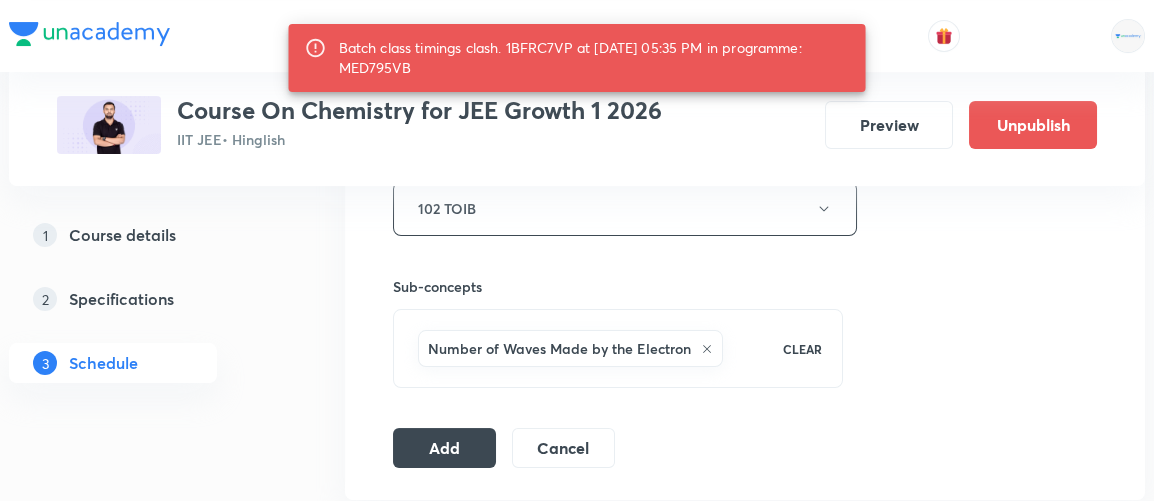 drag, startPoint x: 338, startPoint y: 67, endPoint x: 446, endPoint y: 71, distance: 108.07405 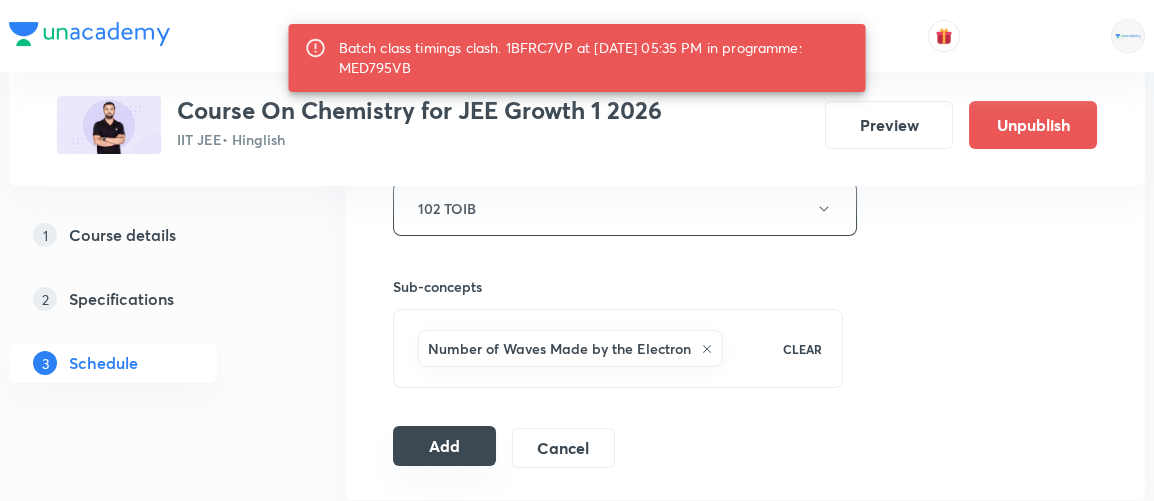 click on "Add" at bounding box center [444, 446] 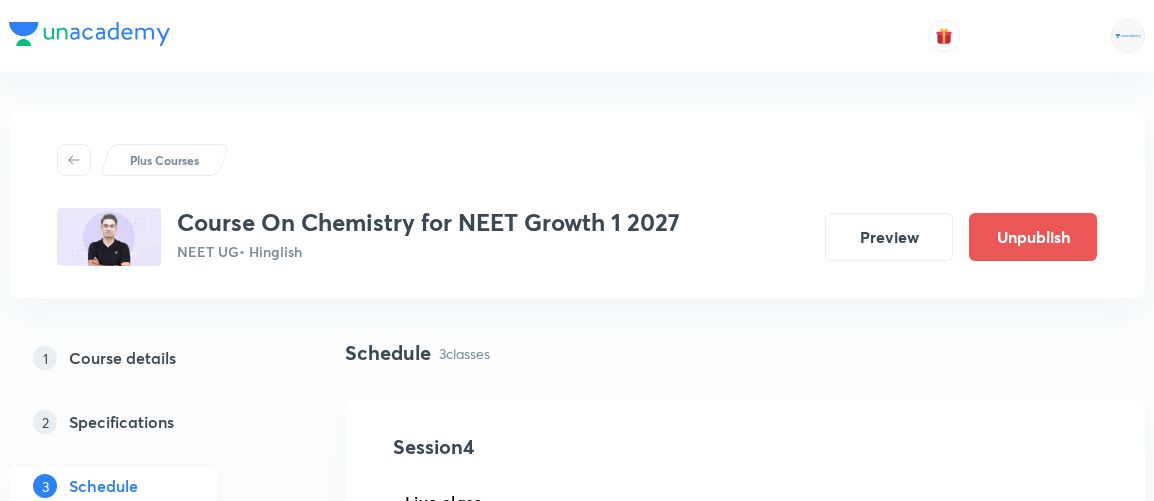 scroll, scrollTop: 492, scrollLeft: 0, axis: vertical 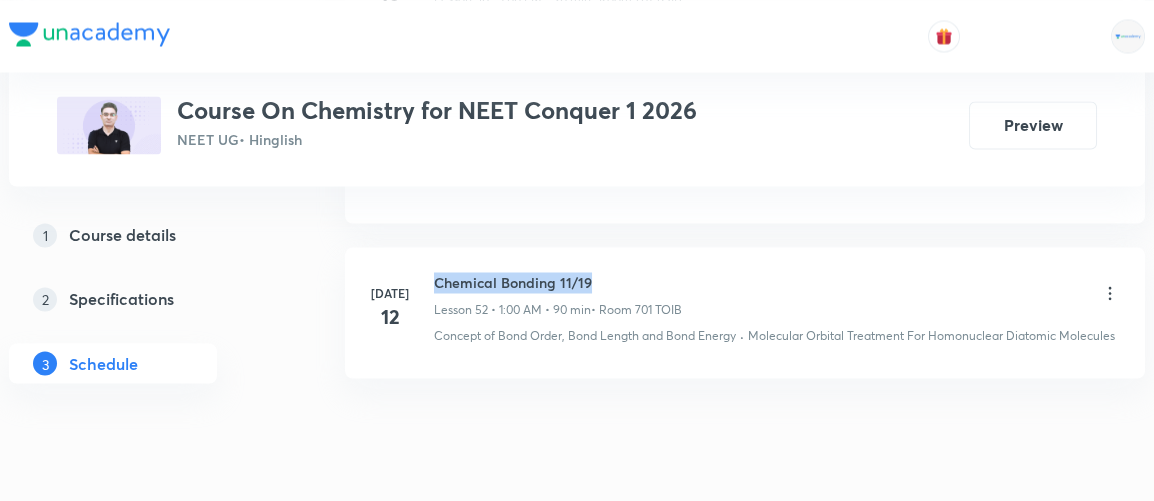 drag, startPoint x: 433, startPoint y: 217, endPoint x: 599, endPoint y: 199, distance: 166.97305 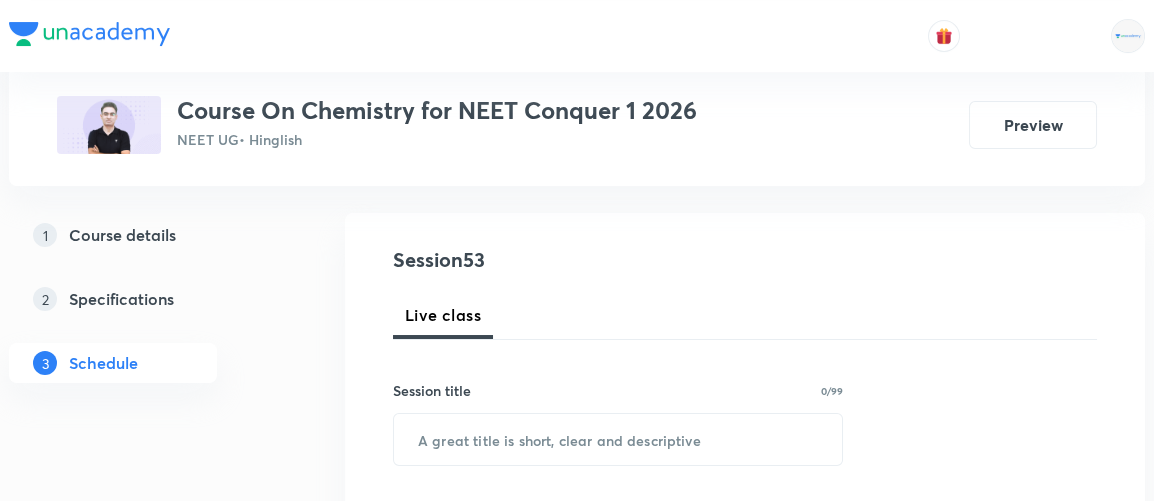 scroll, scrollTop: 190, scrollLeft: 0, axis: vertical 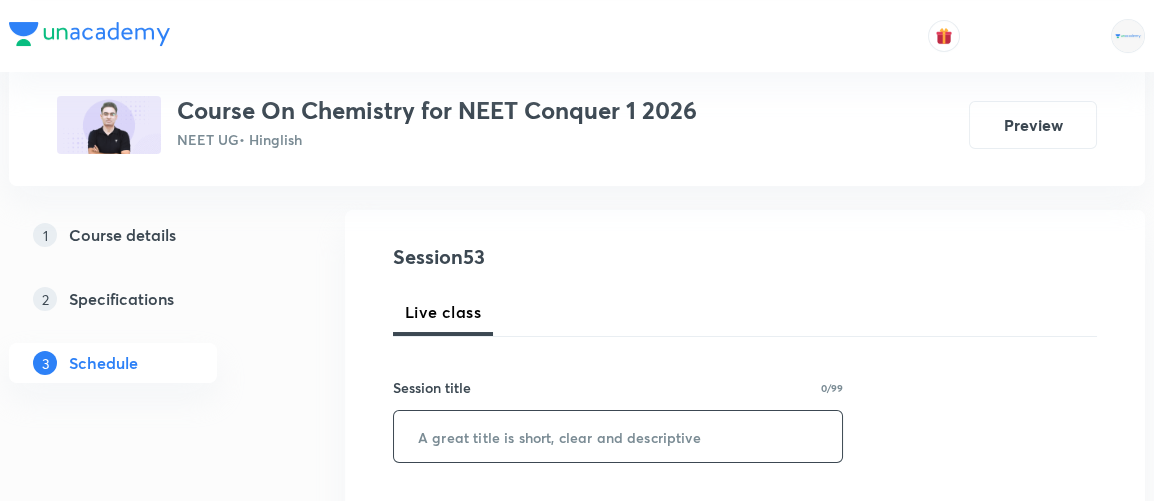 click at bounding box center (618, 436) 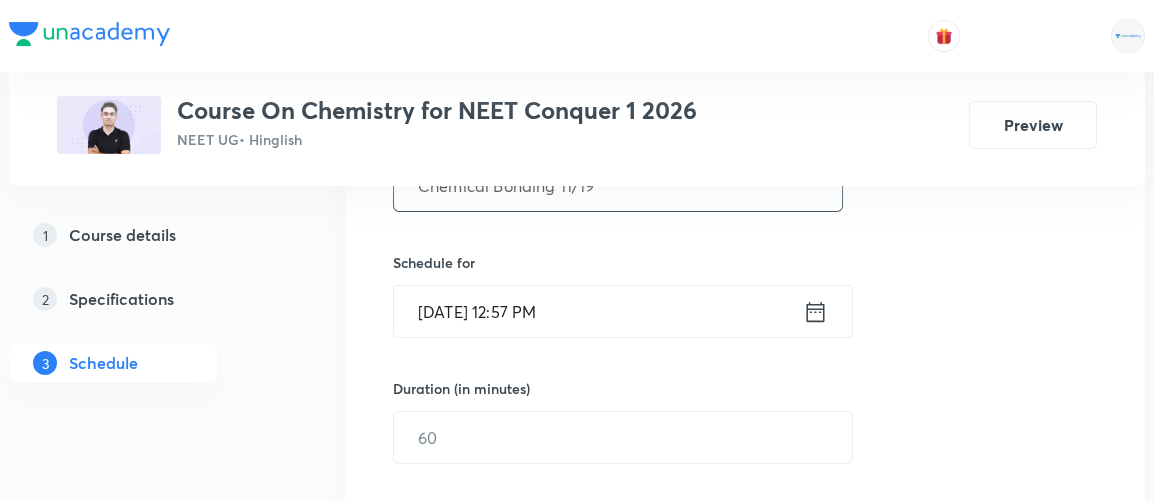 scroll, scrollTop: 443, scrollLeft: 0, axis: vertical 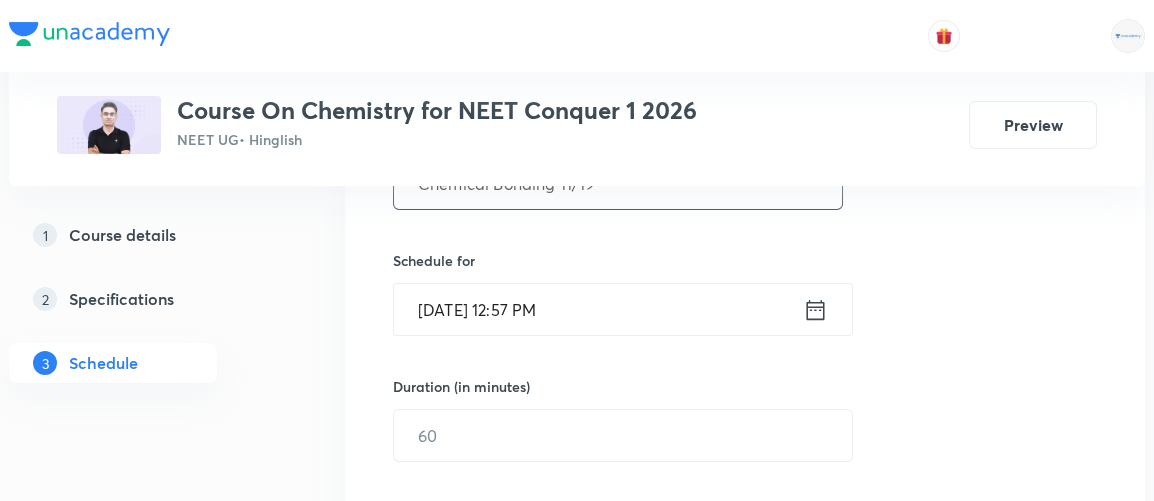 type on "Chemical Bonding 11/19" 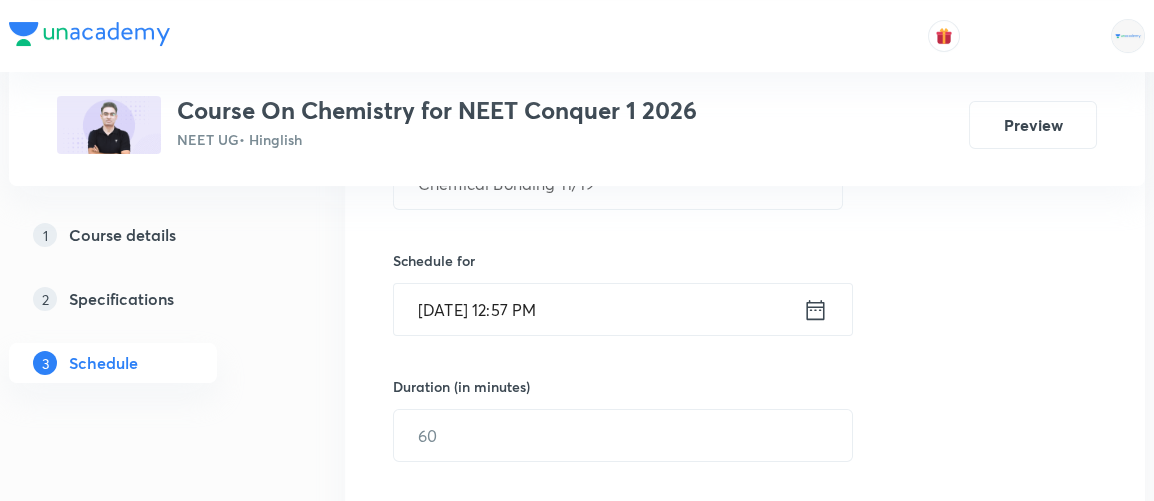click 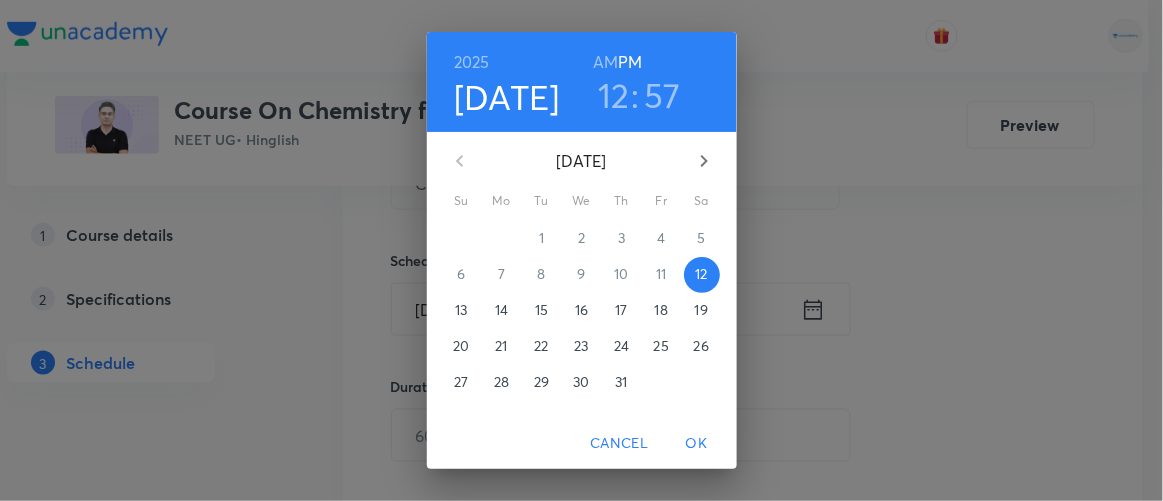 click on "12" at bounding box center (614, 95) 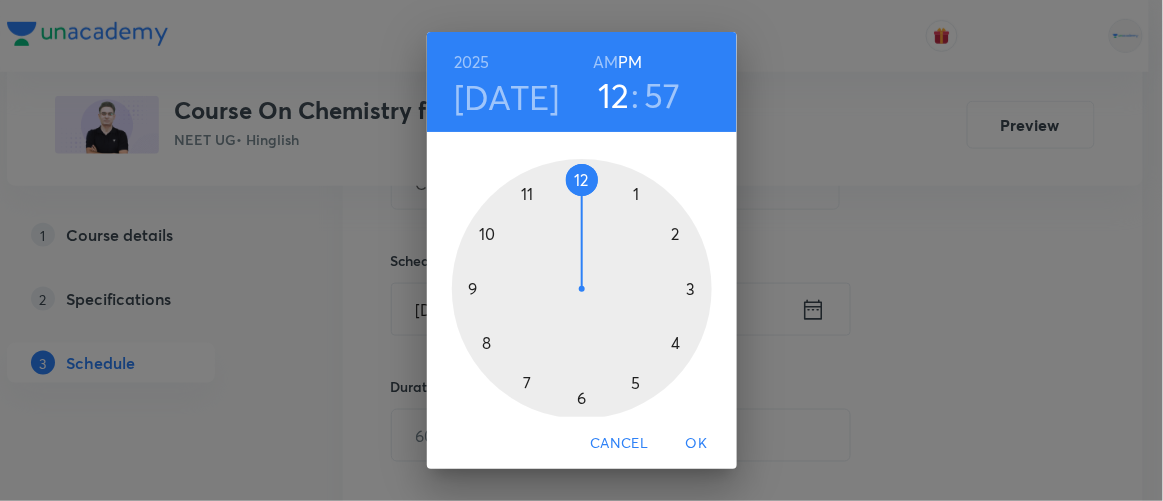 click at bounding box center [582, 289] 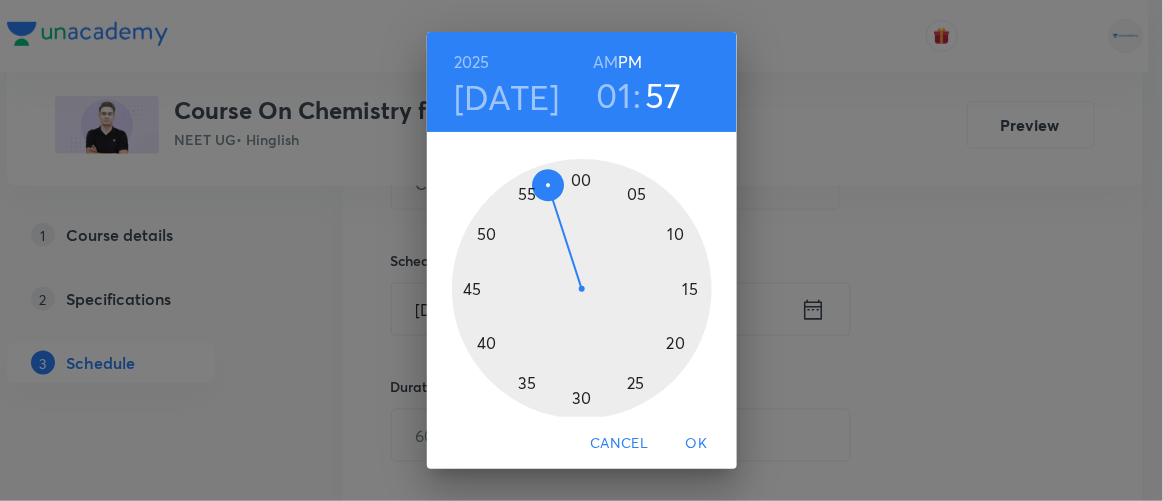 click at bounding box center [582, 289] 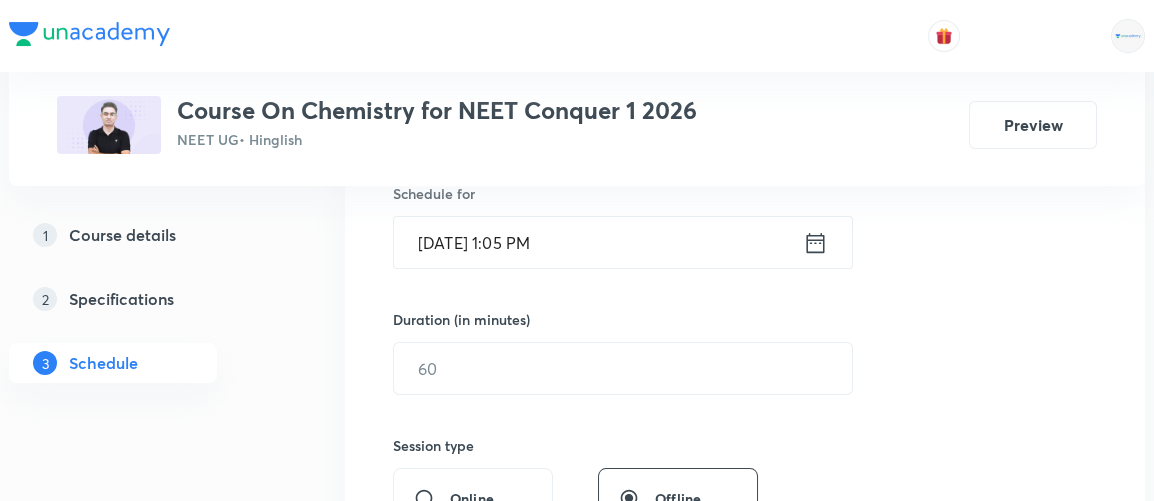 scroll, scrollTop: 512, scrollLeft: 0, axis: vertical 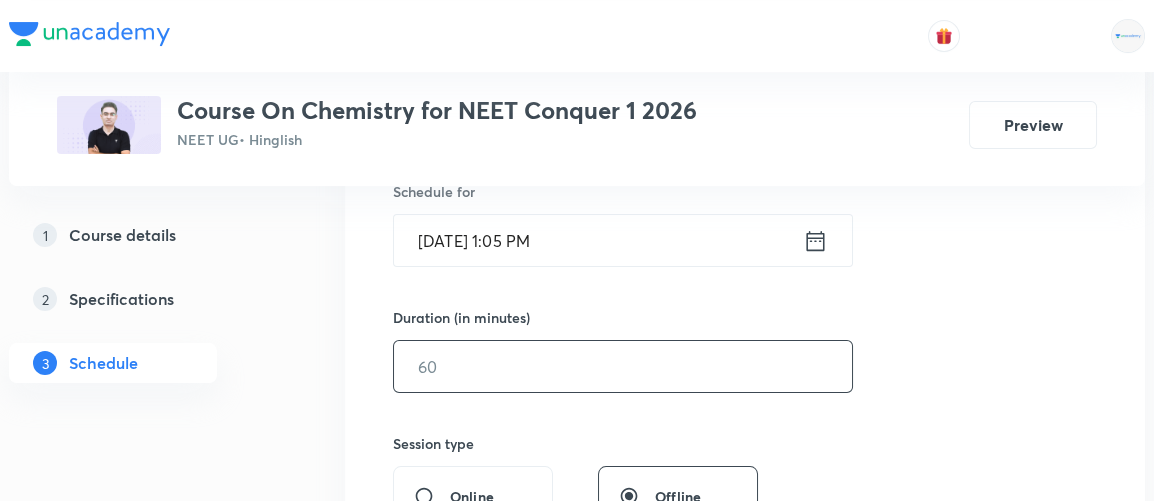 click at bounding box center (623, 366) 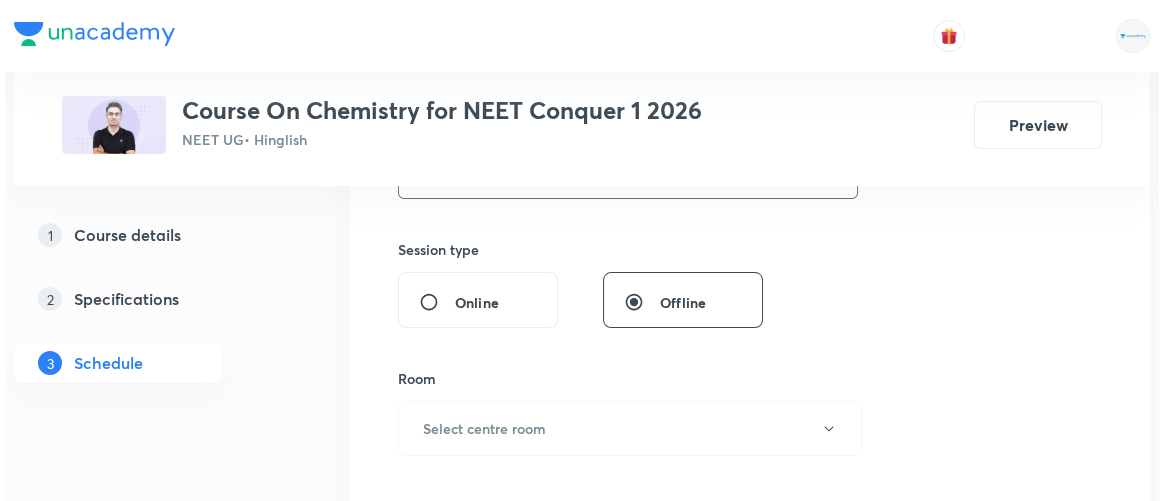 scroll, scrollTop: 717, scrollLeft: 0, axis: vertical 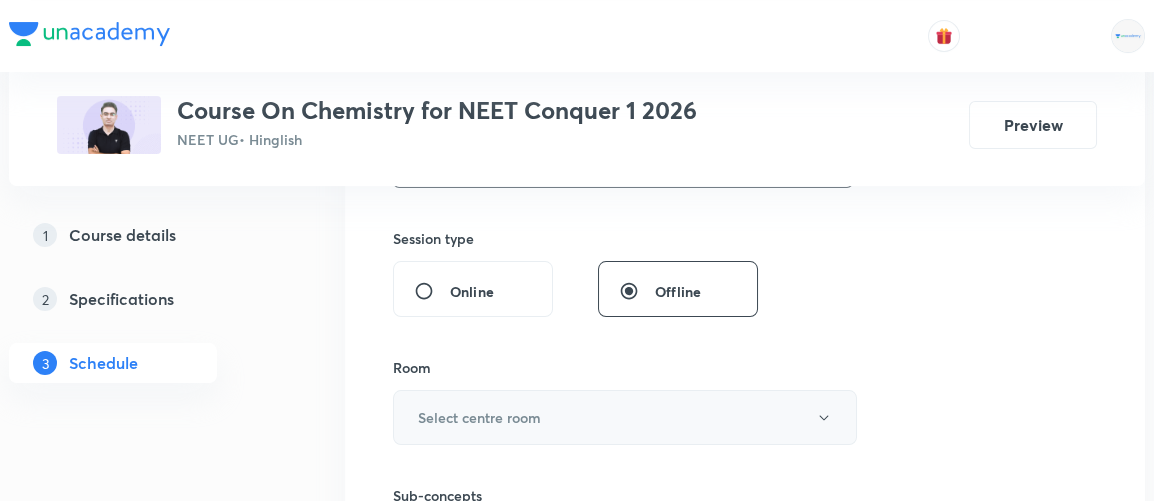 type on "90" 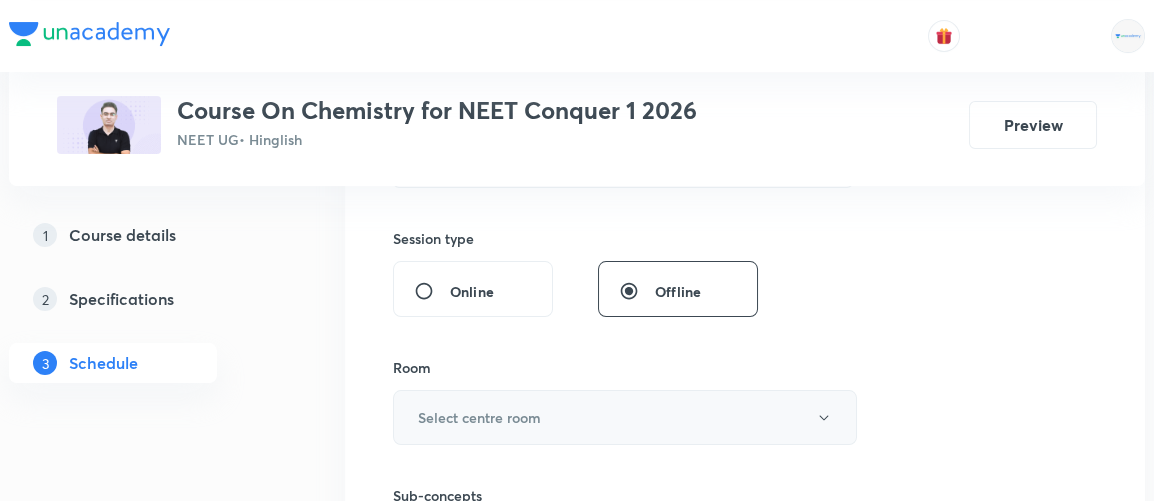 click on "Select centre room" at bounding box center [479, 417] 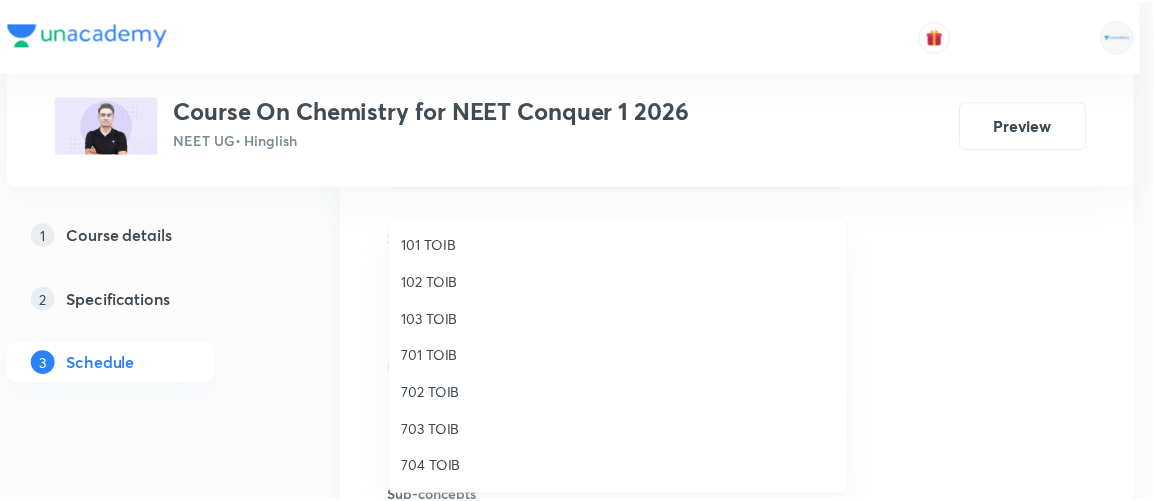 scroll, scrollTop: 76, scrollLeft: 0, axis: vertical 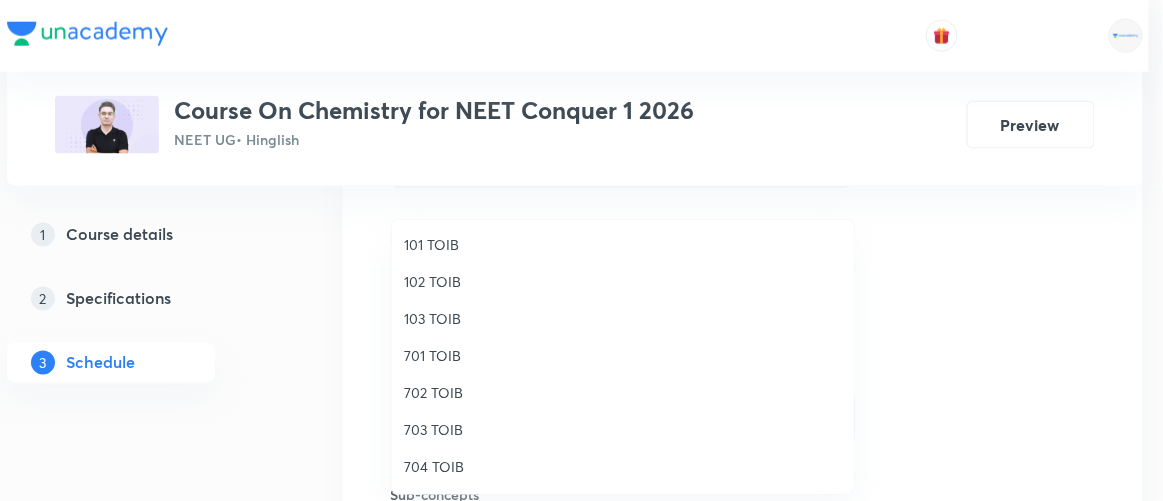 click on "701 TOIB" at bounding box center [623, 355] 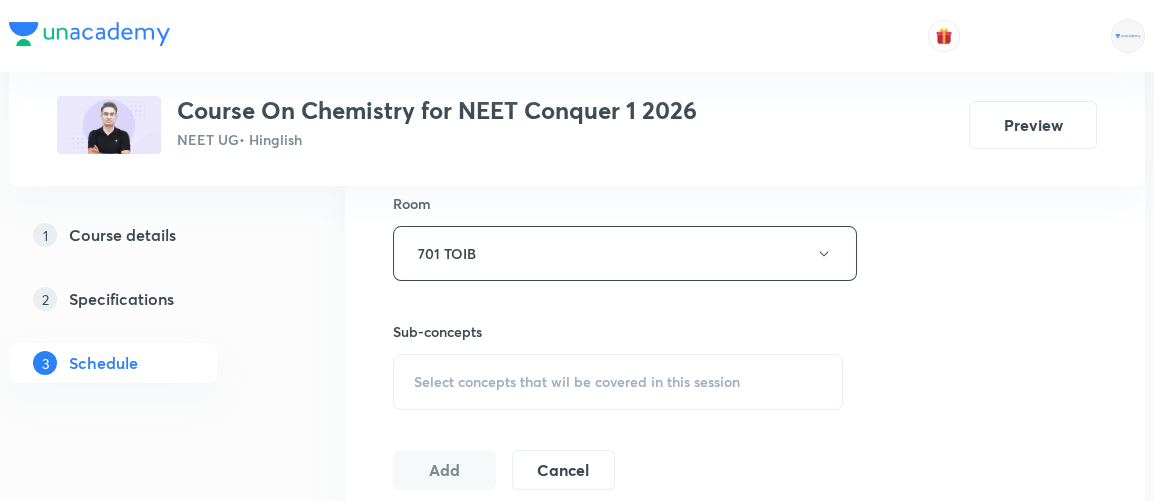 scroll, scrollTop: 884, scrollLeft: 0, axis: vertical 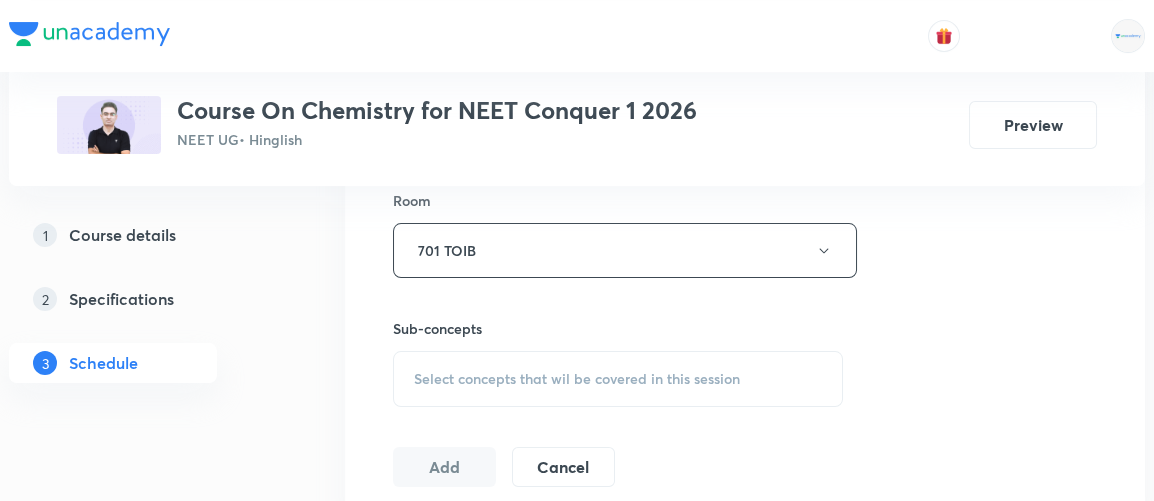 click on "Select concepts that wil be covered in this session" at bounding box center [618, 379] 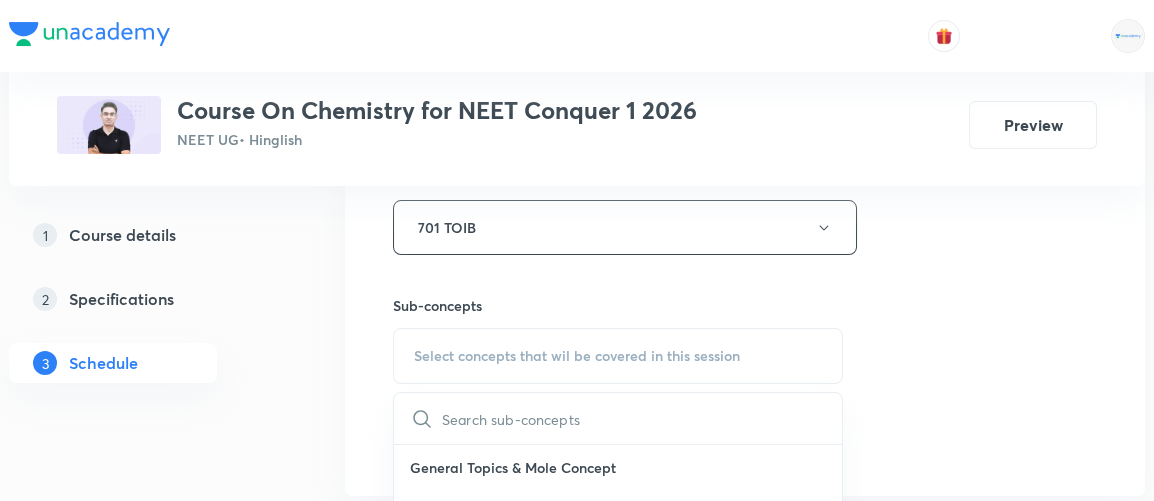 scroll, scrollTop: 908, scrollLeft: 0, axis: vertical 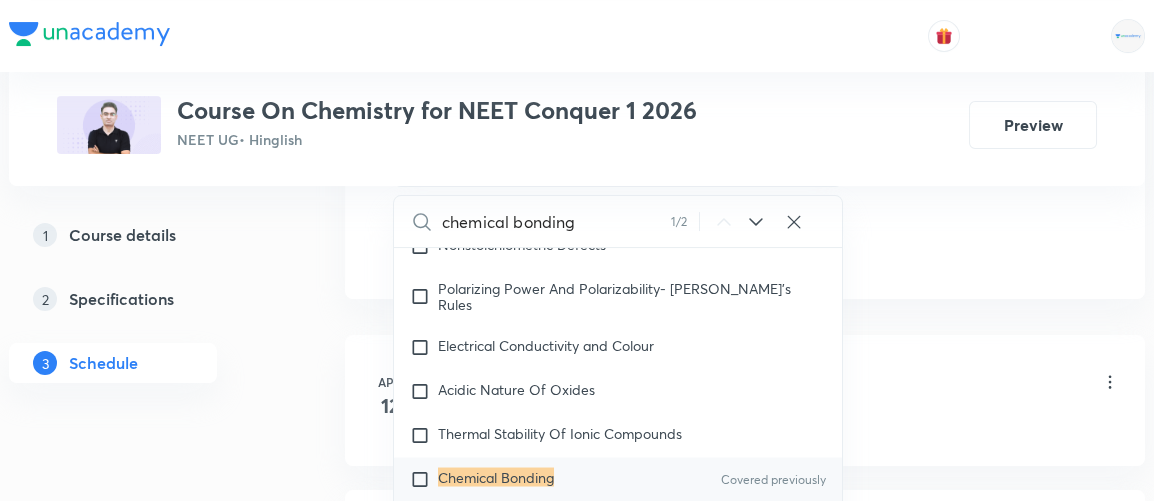type on "chemical bonding" 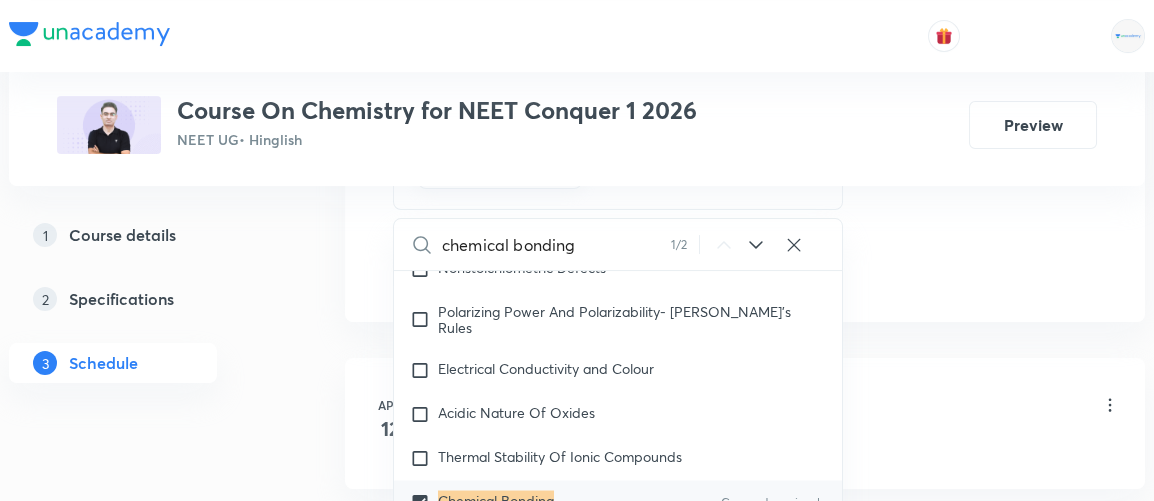 click on "Plus Courses Course On Chemistry for NEET Conquer 1 2026 NEET UG  • Hinglish Preview 1 Course details 2 Specifications 3 Schedule Schedule 52  classes Session  53 Live class Session title 22/99 Chemical Bonding 11/19 ​ Schedule for Jul 12, 2025, 1:05 PM ​ Duration (in minutes) 90 ​   Session type Online Offline Room 701 TOIB Sub-concepts Chemical Bonding CLEAR chemical bonding 1 / 2 ​ General Topics & Mole Concept Basic Concepts Covered previously Mole – Basic Introduction Covered previously Percentage Composition Covered previously Stoichiometry Covered previously Principle of Atom Conservation (POAC) Covered previously Relation between Stoichiometric Quantities Covered previously Application of Mole Concept: Gravimetric Analysis Covered previously Electronic Configuration Of Atoms (Hund's rule) Covered previously  Quantum Numbers (Magnetic Quantum no.) Covered previously Quantum Numbers(Pauli's Exclusion law) Covered previously Mean Molar Mass or Molecular Mass Covered previously Atomic Models 6" at bounding box center (577, 3807) 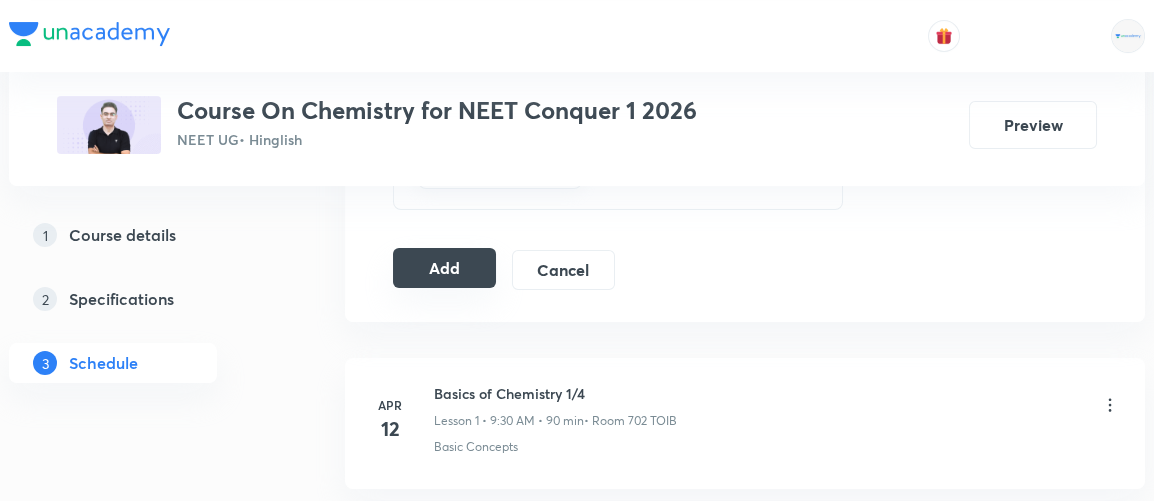click on "Add" at bounding box center [444, 268] 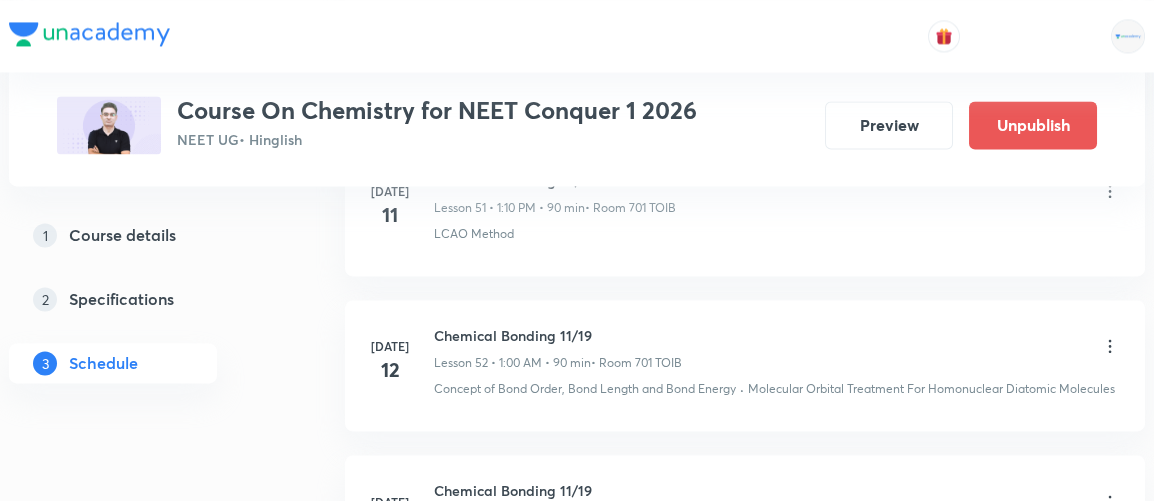 scroll, scrollTop: 8179, scrollLeft: 0, axis: vertical 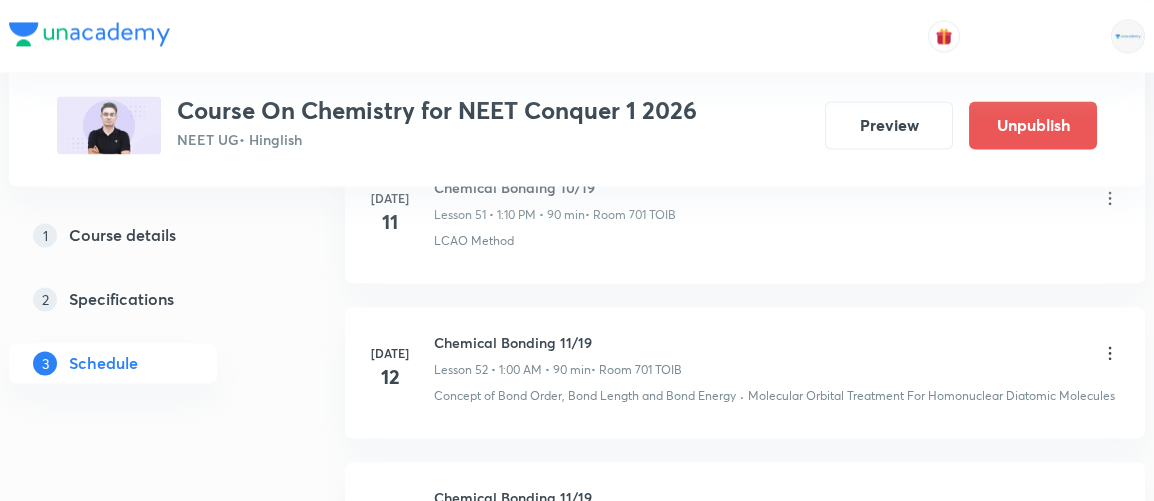 click 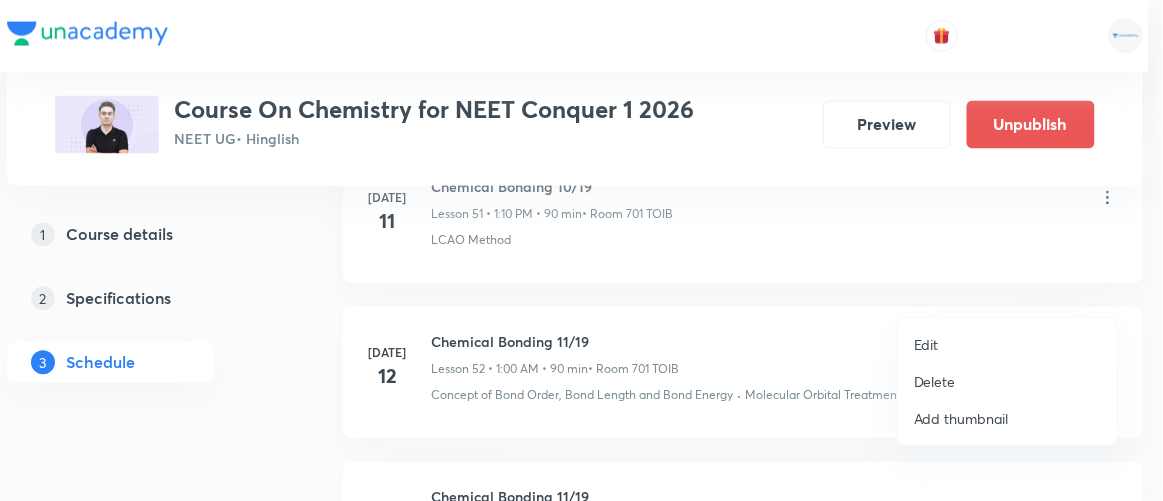 click on "Delete" at bounding box center [935, 381] 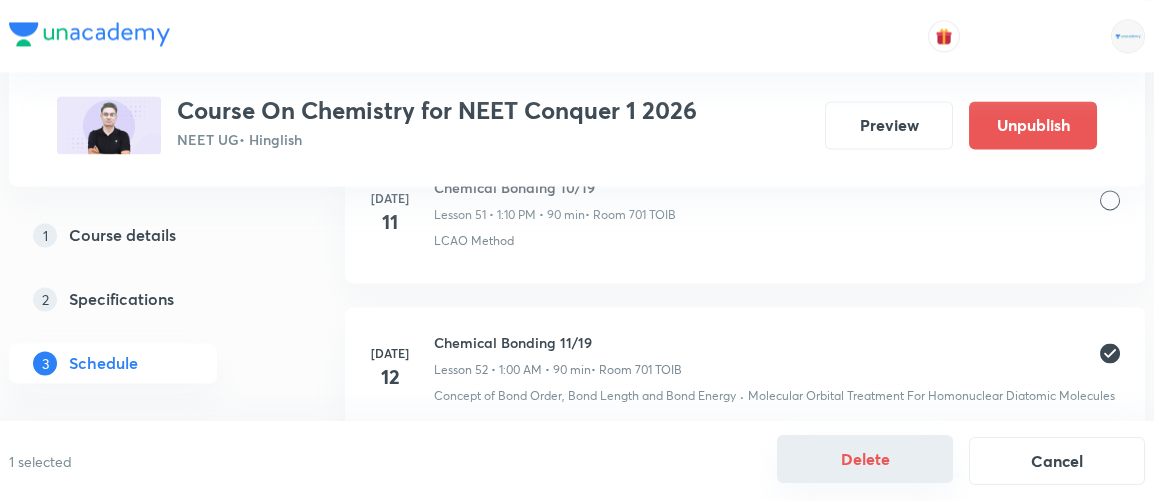 click on "Delete" at bounding box center (865, 459) 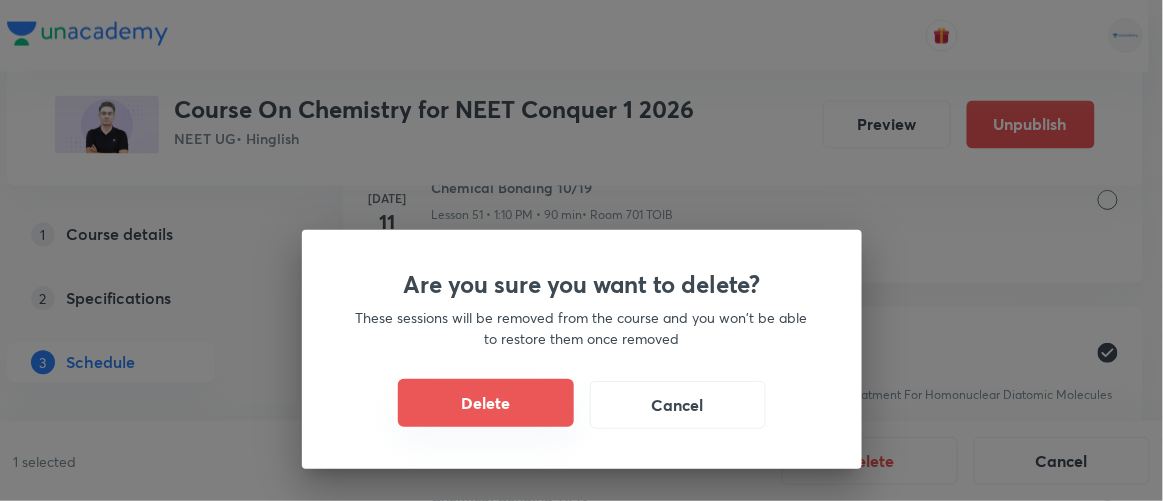 click on "Delete" at bounding box center [486, 403] 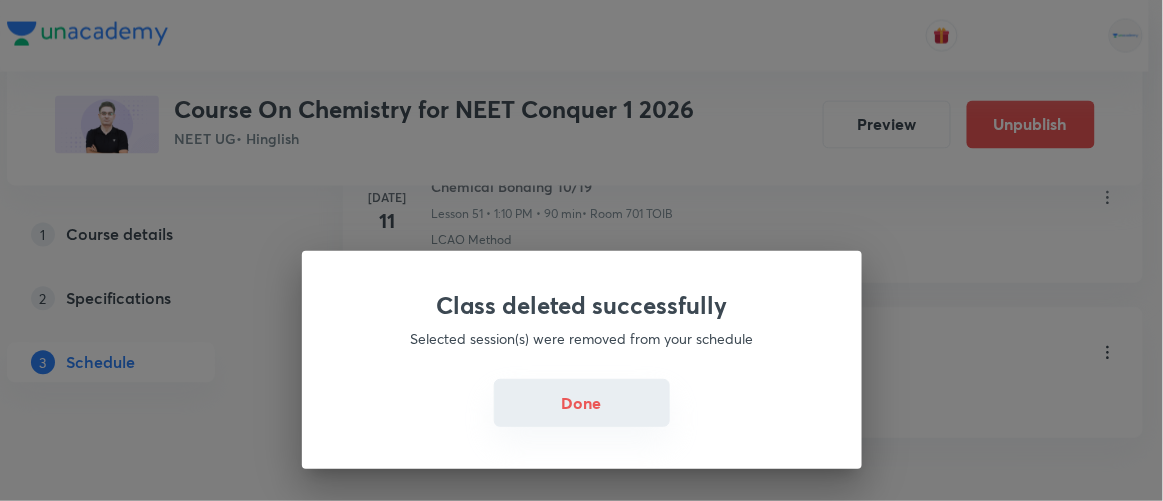 click on "Done" at bounding box center (582, 403) 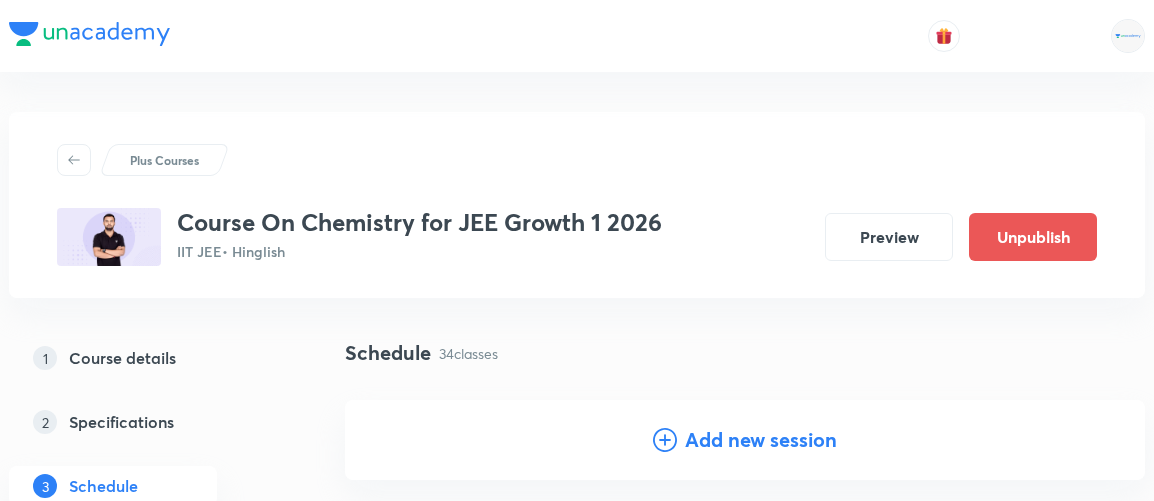 scroll, scrollTop: 2372, scrollLeft: 0, axis: vertical 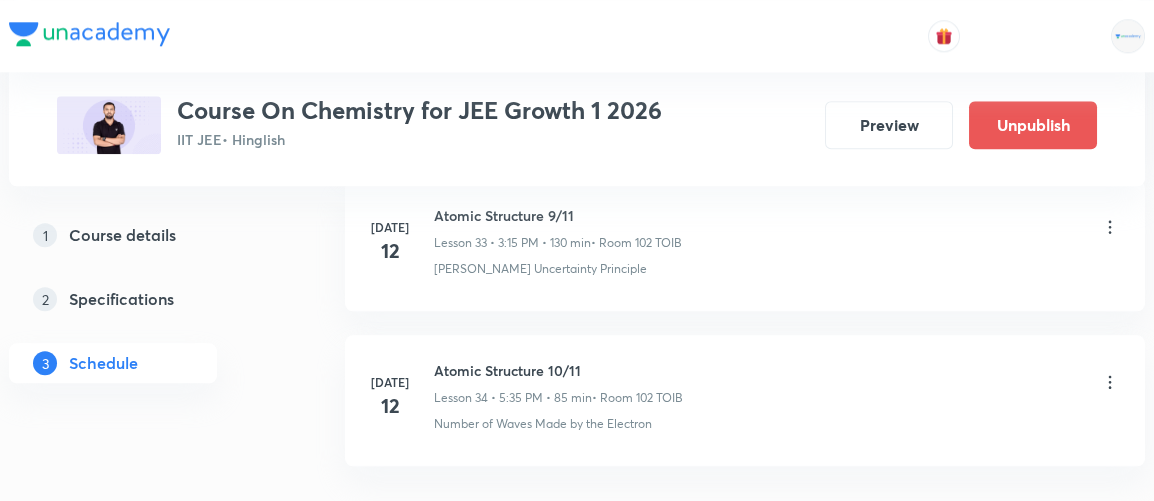click 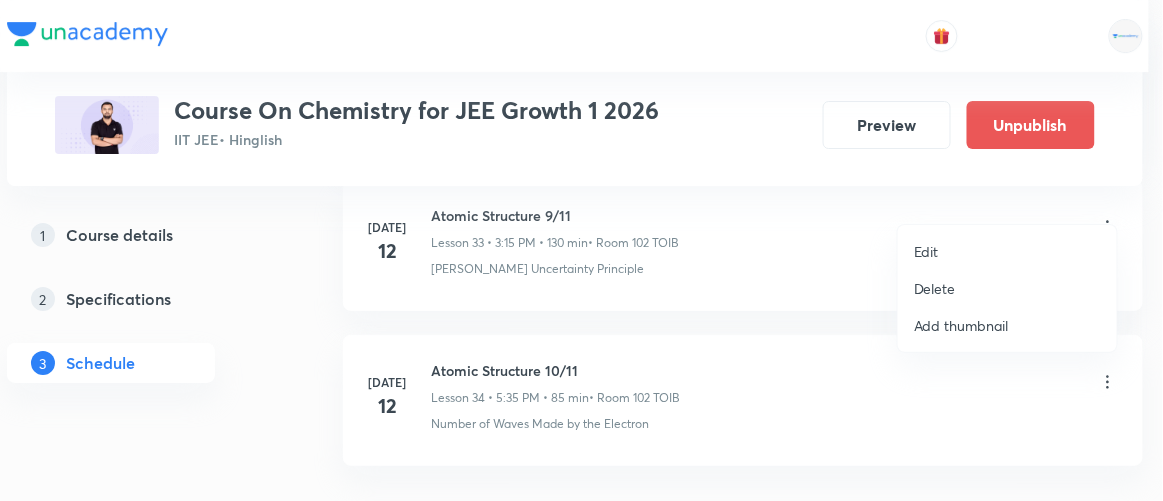 click on "Edit" at bounding box center (926, 251) 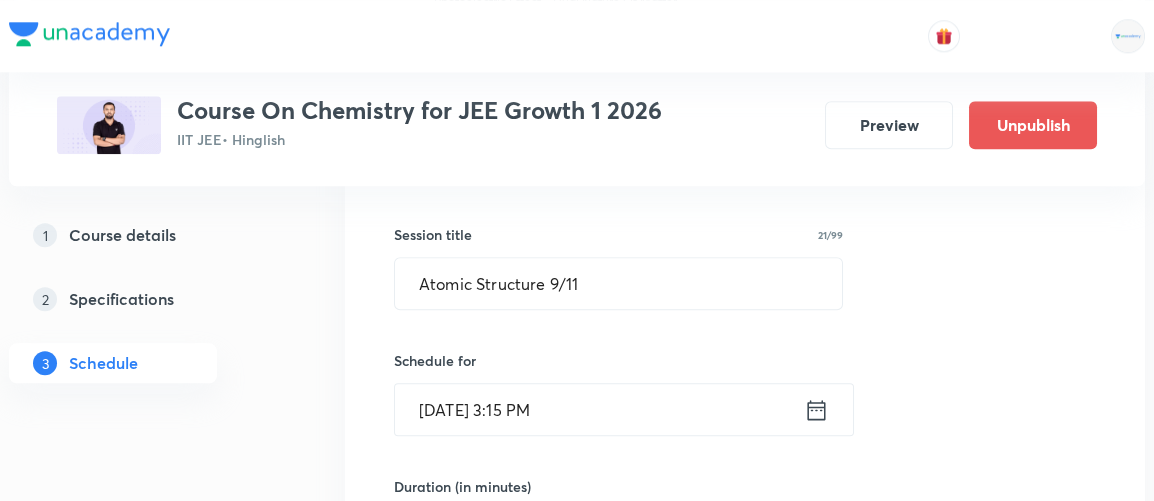click 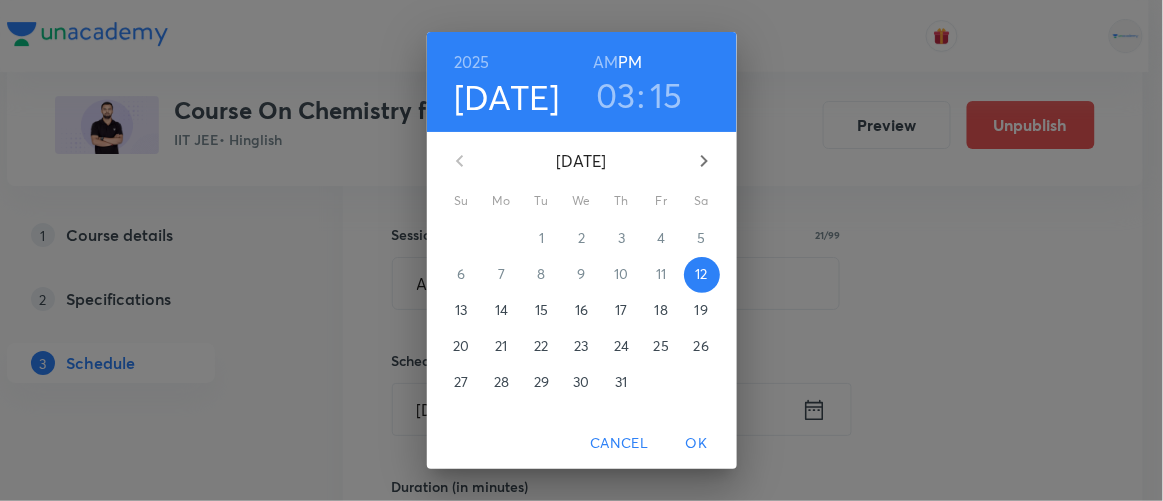click on "03" at bounding box center (616, 95) 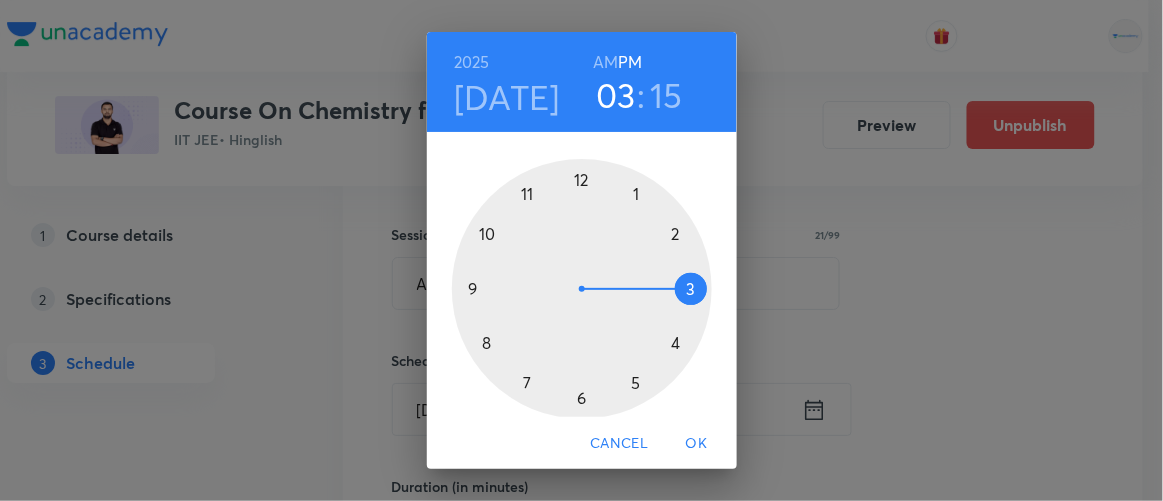 click at bounding box center [582, 289] 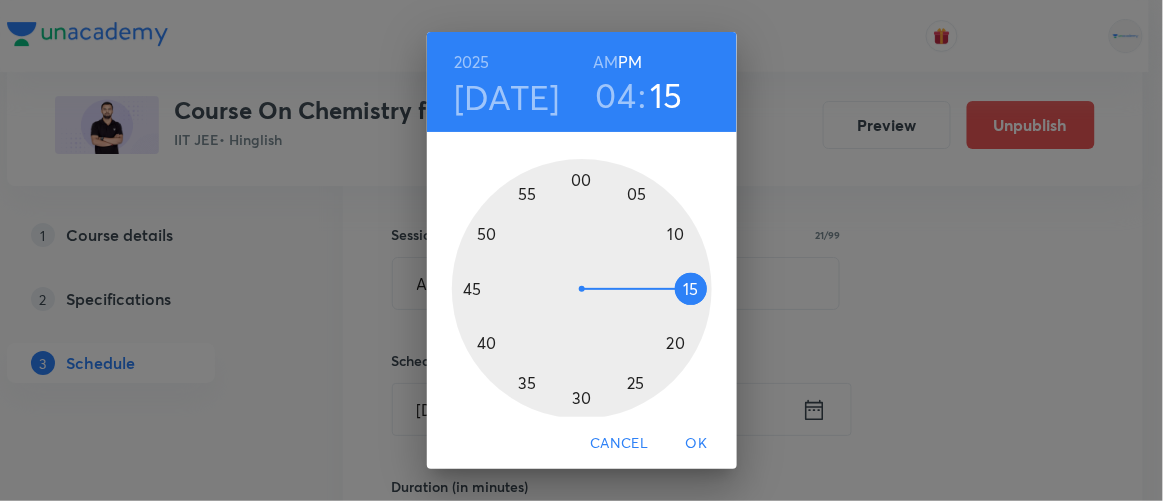 click at bounding box center (582, 289) 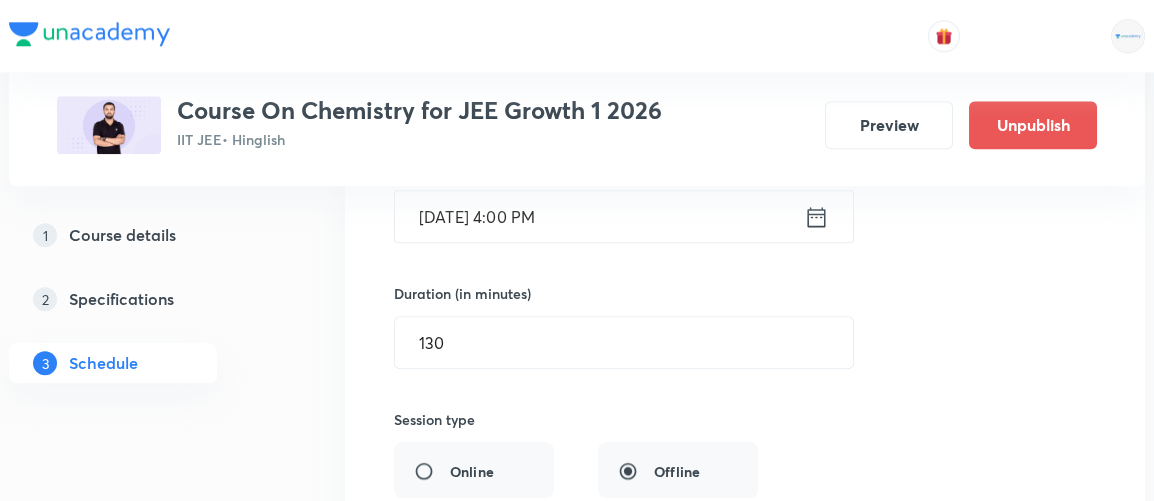scroll, scrollTop: 5539, scrollLeft: 0, axis: vertical 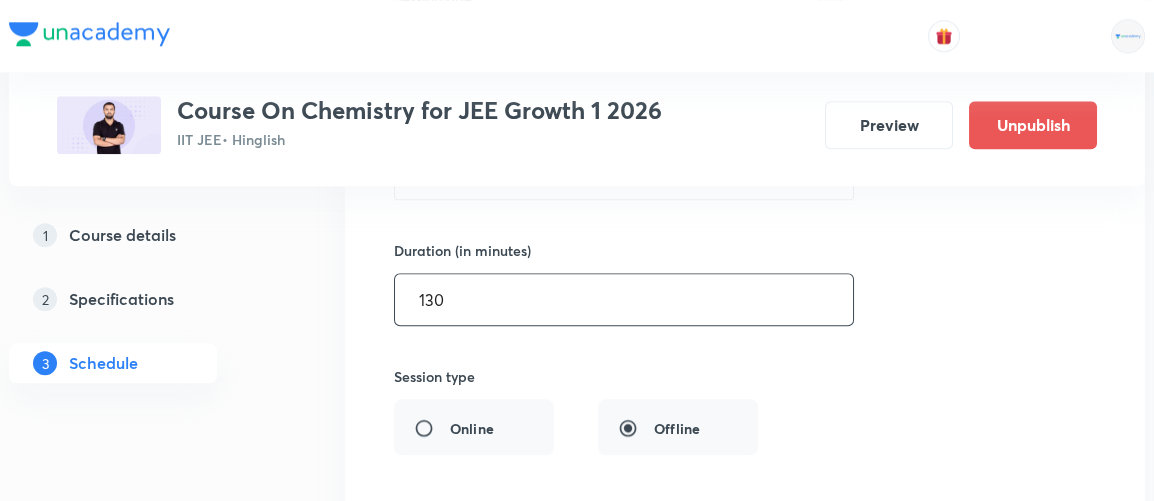 click on "130" at bounding box center (624, 299) 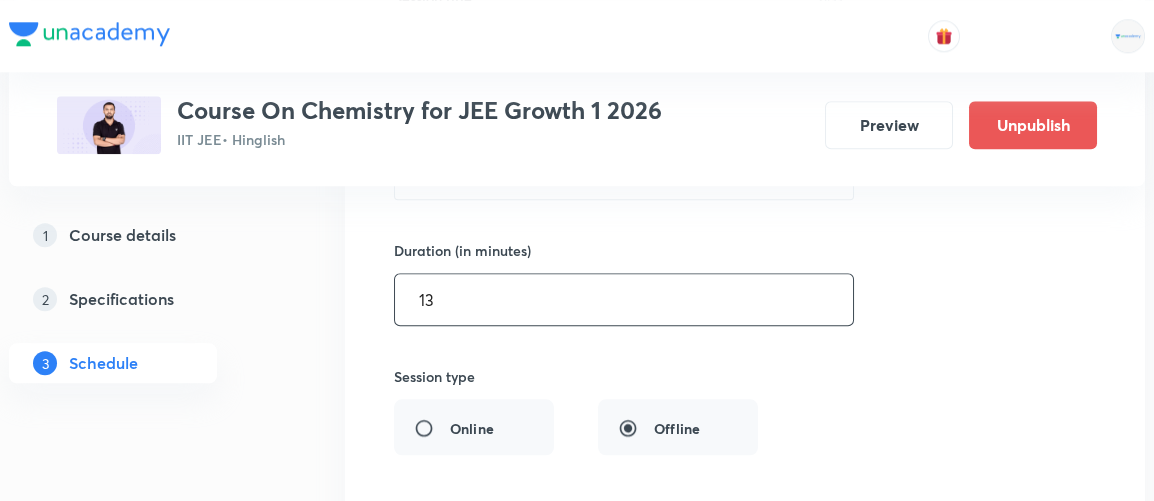 type on "1" 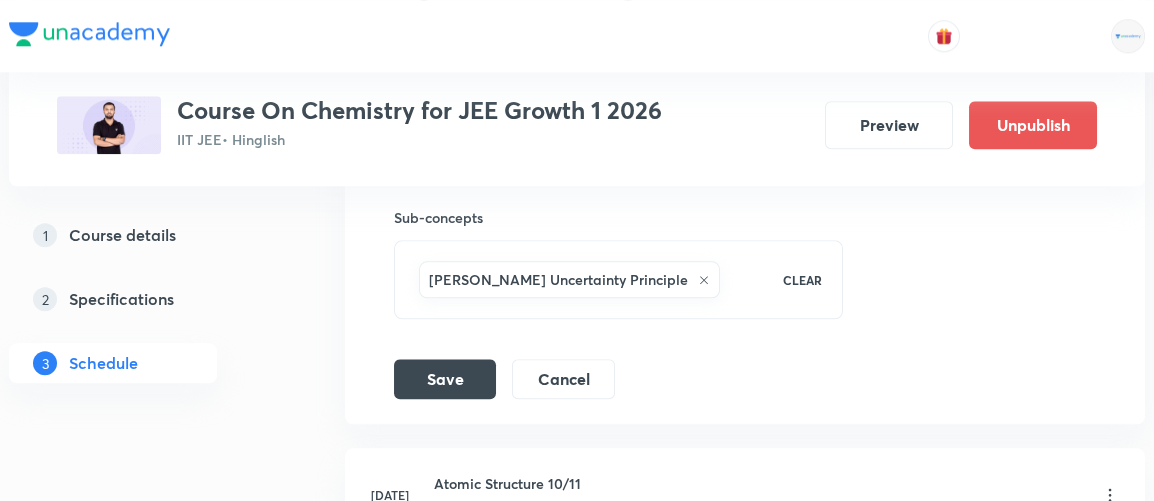 scroll, scrollTop: 5977, scrollLeft: 0, axis: vertical 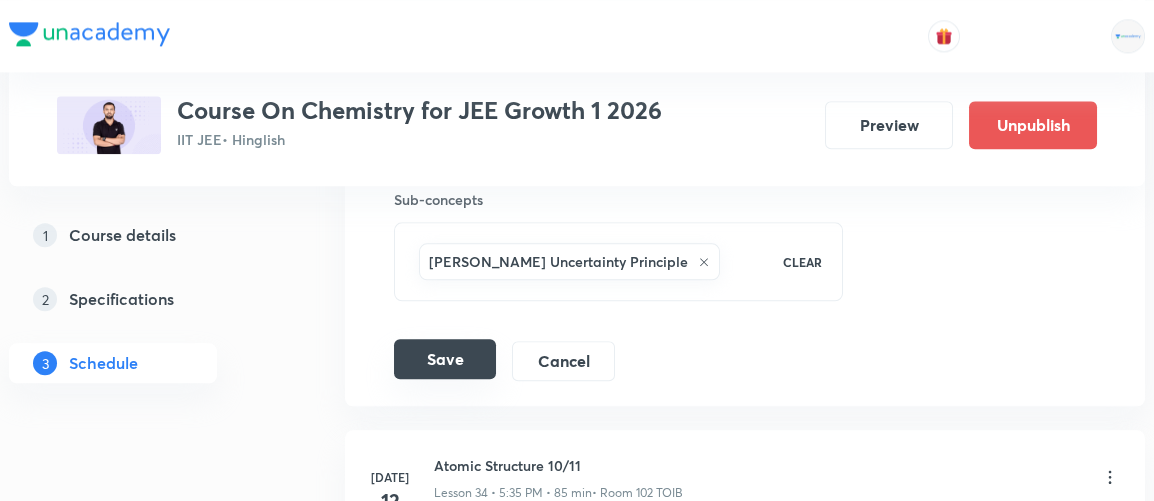 type on "85" 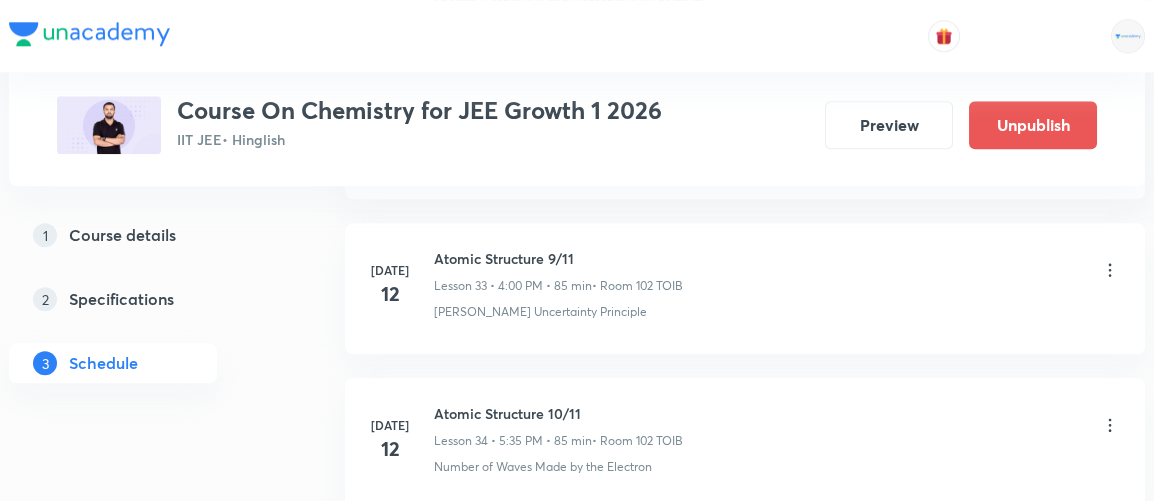 scroll, scrollTop: 5263, scrollLeft: 0, axis: vertical 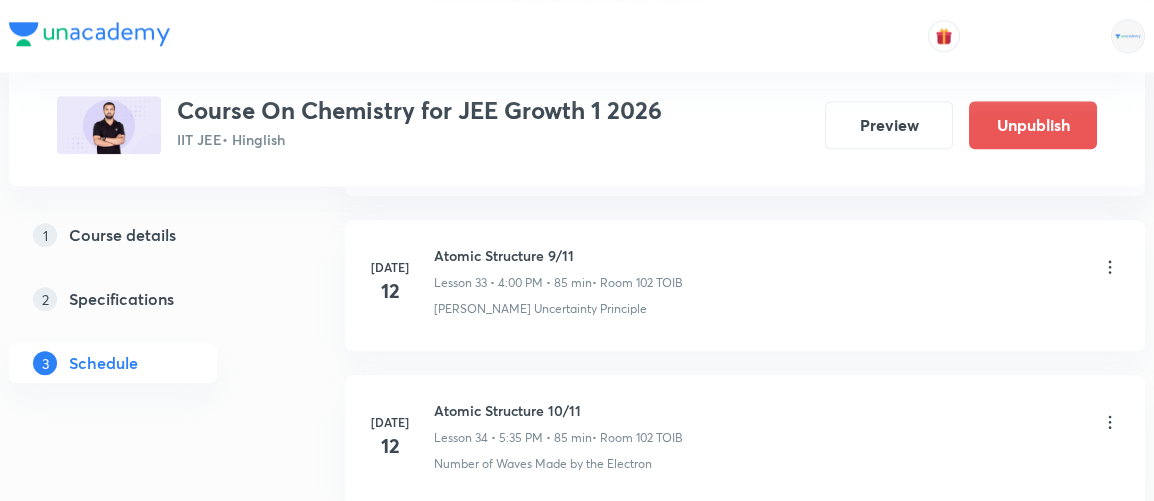 click 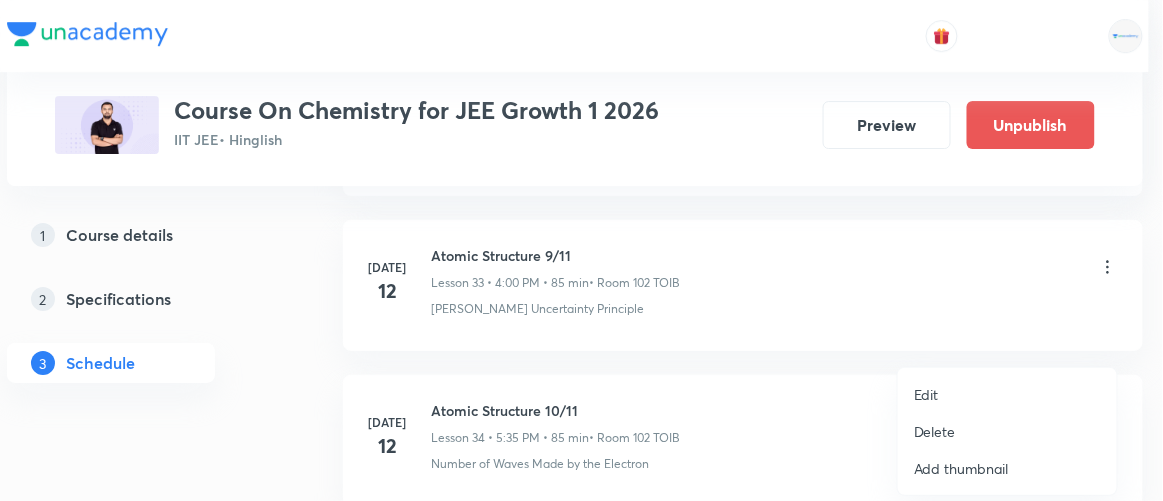 click on "Edit" at bounding box center [926, 394] 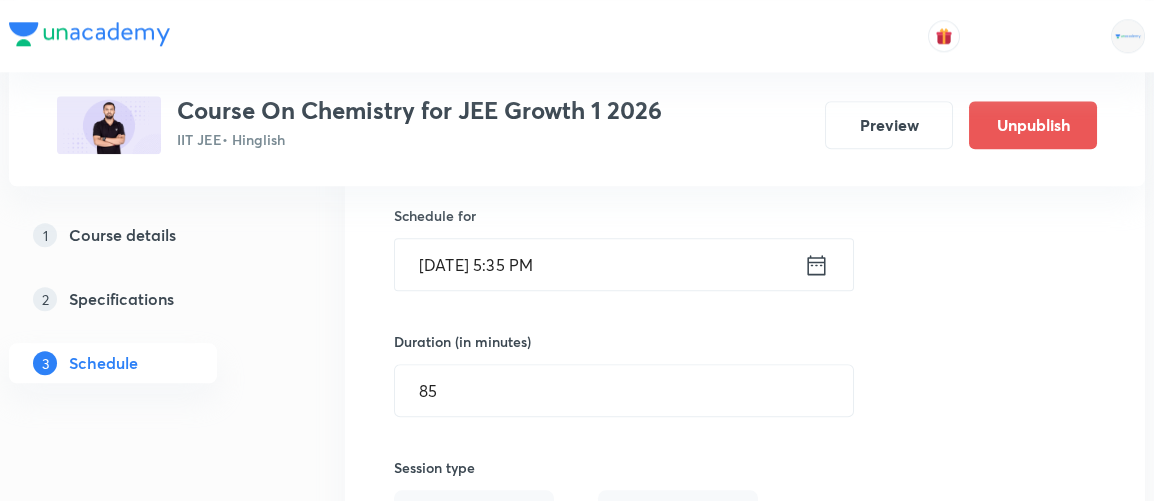 scroll, scrollTop: 5668, scrollLeft: 0, axis: vertical 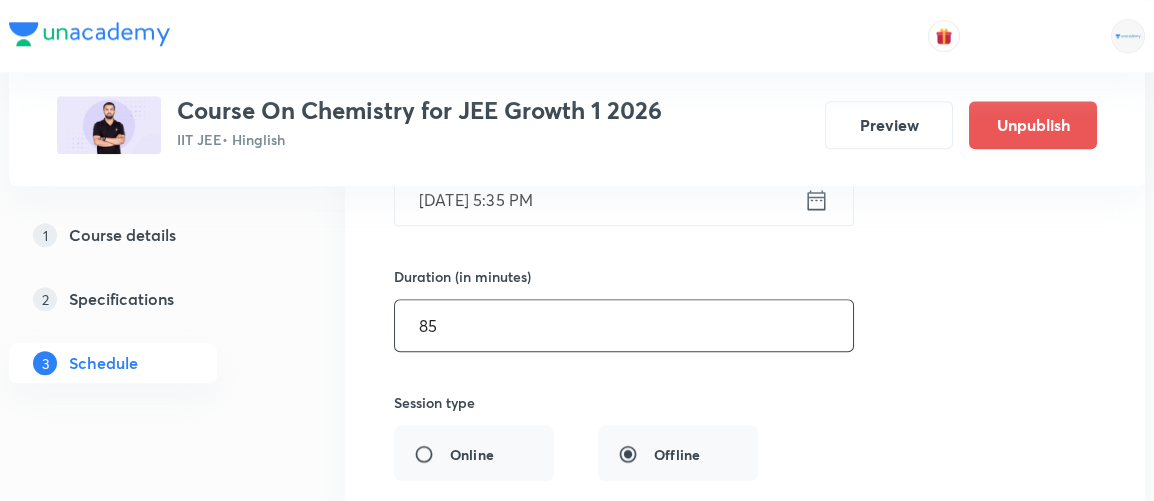 click on "85" at bounding box center [624, 325] 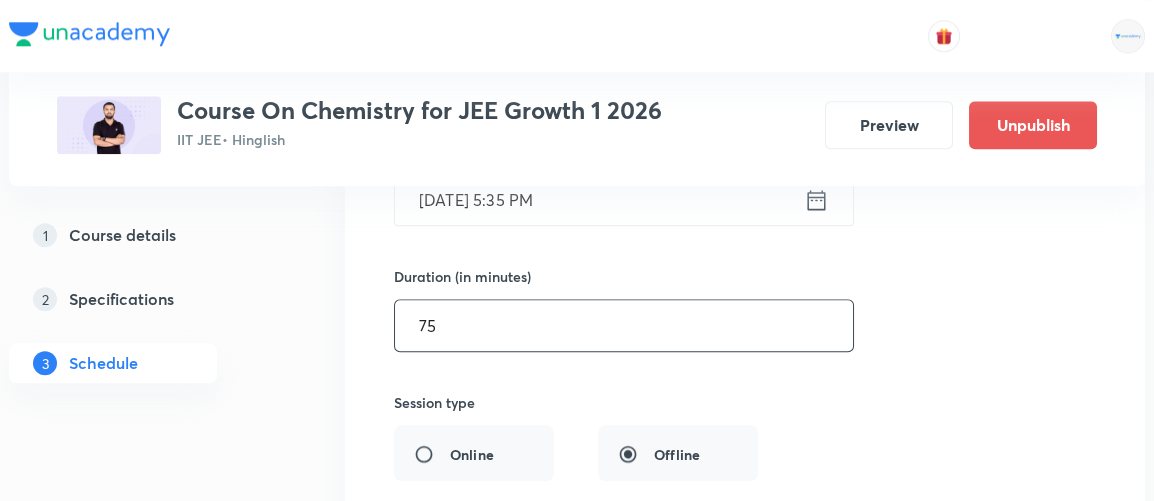type on "75" 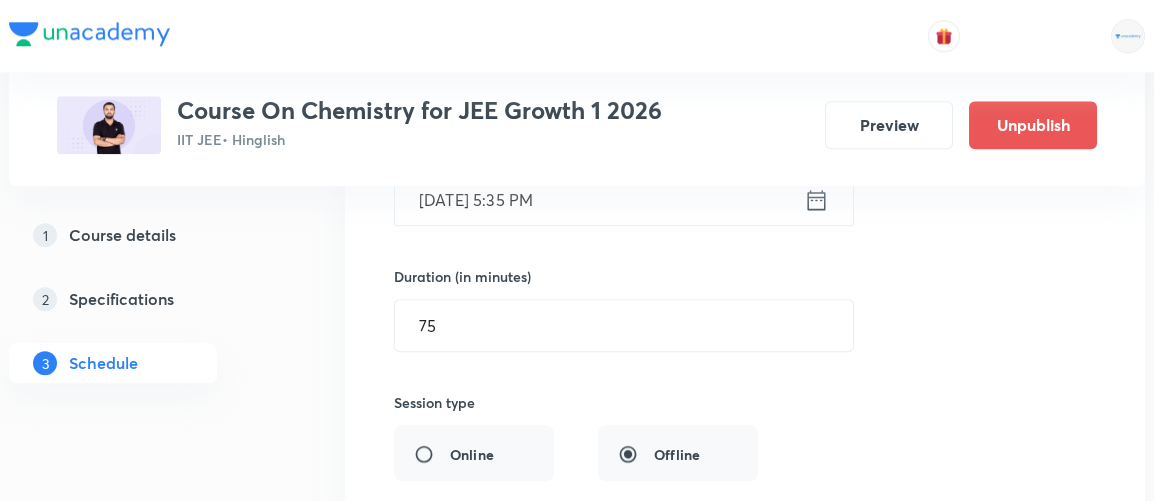 click on "Session title 22/99 Atomic Structure 10/11 ​ Schedule for Jul 12, 2025, 5:35 PM ​ Duration (in minutes) 75 ​   Session type Online Offline Room 102 TOIB Sub-concepts Number of Waves Made by the Electron CLEAR Save Cancel" at bounding box center [745, 409] 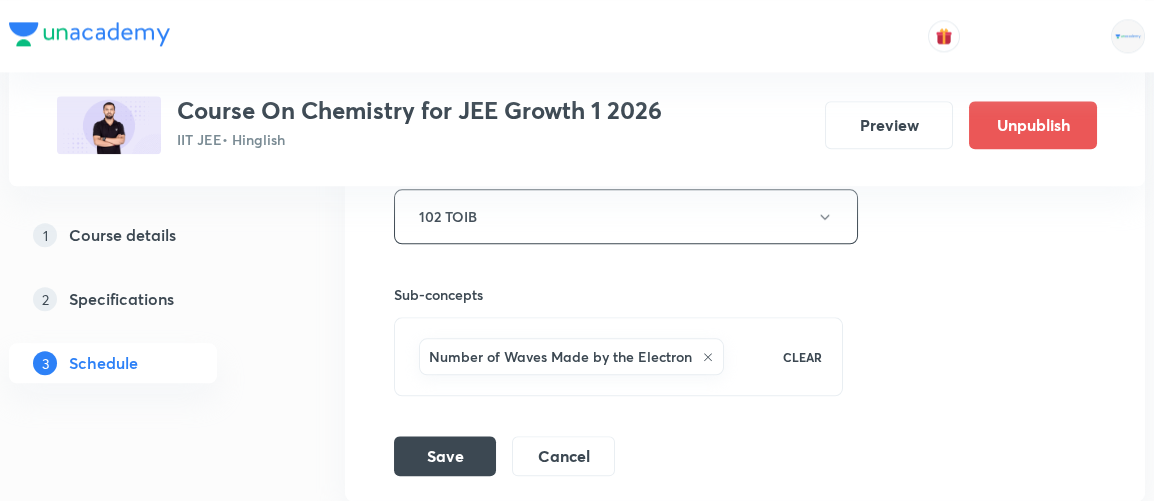 scroll, scrollTop: 6061, scrollLeft: 0, axis: vertical 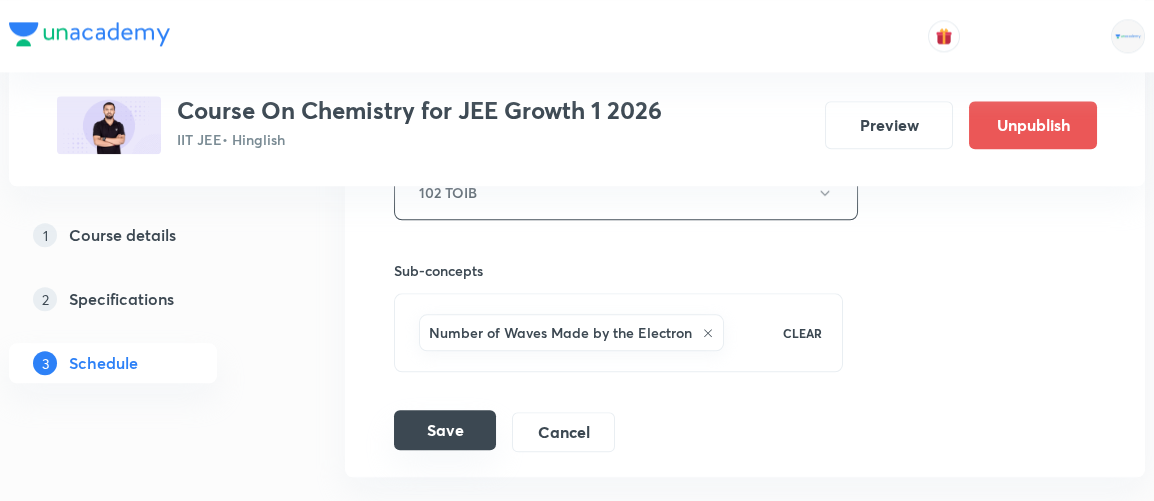 click on "Save" at bounding box center [445, 430] 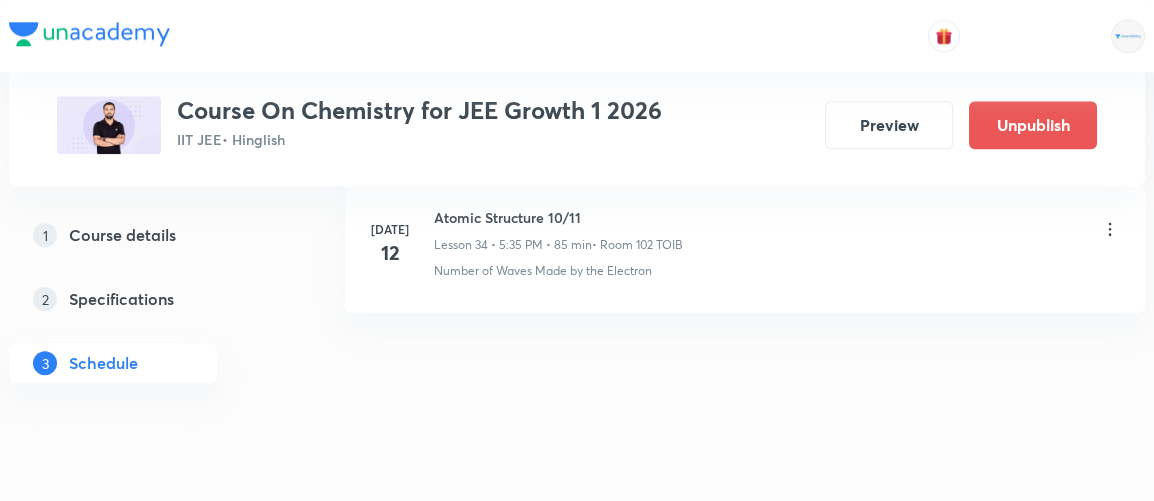 scroll, scrollTop: 5428, scrollLeft: 0, axis: vertical 